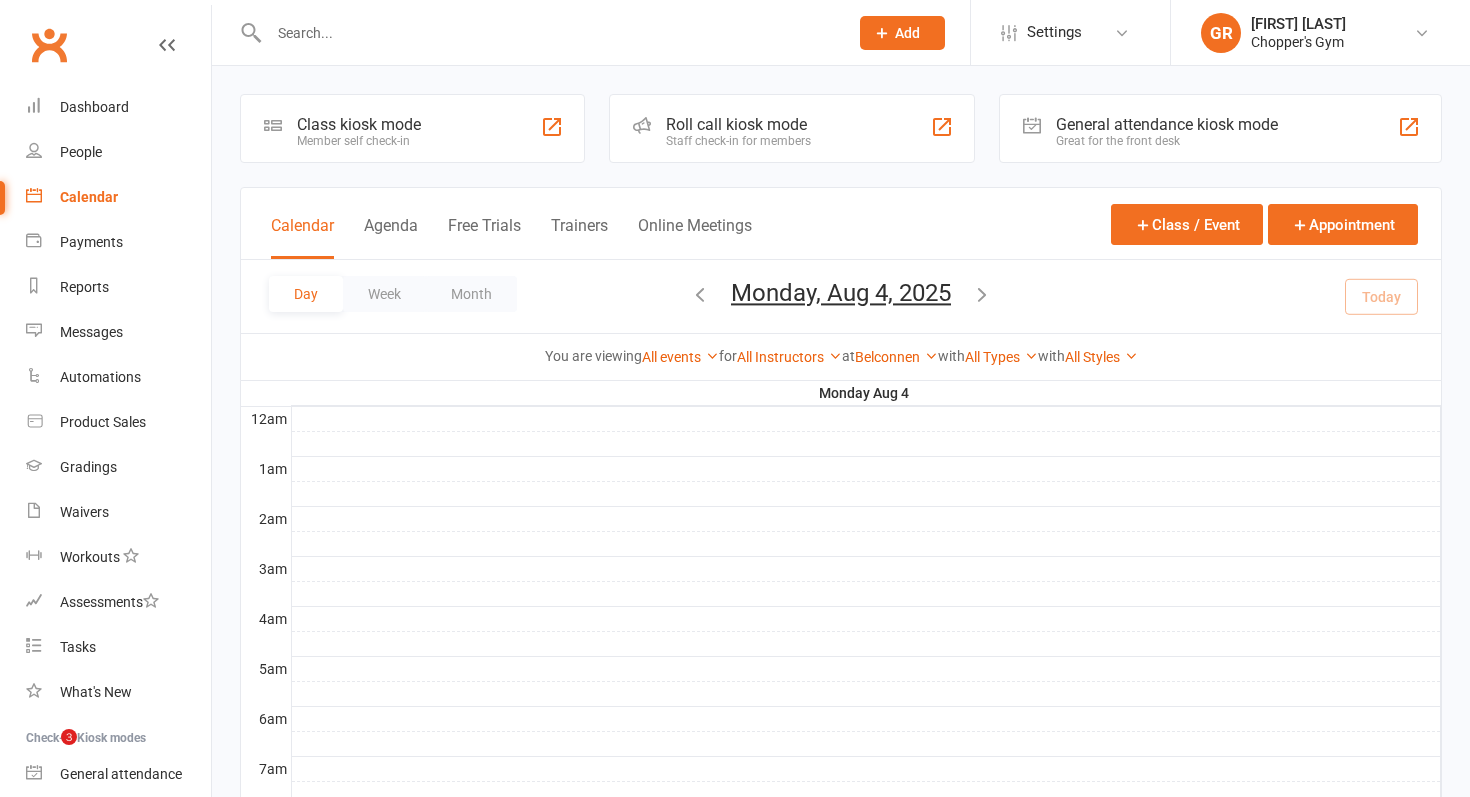 scroll, scrollTop: 837, scrollLeft: 0, axis: vertical 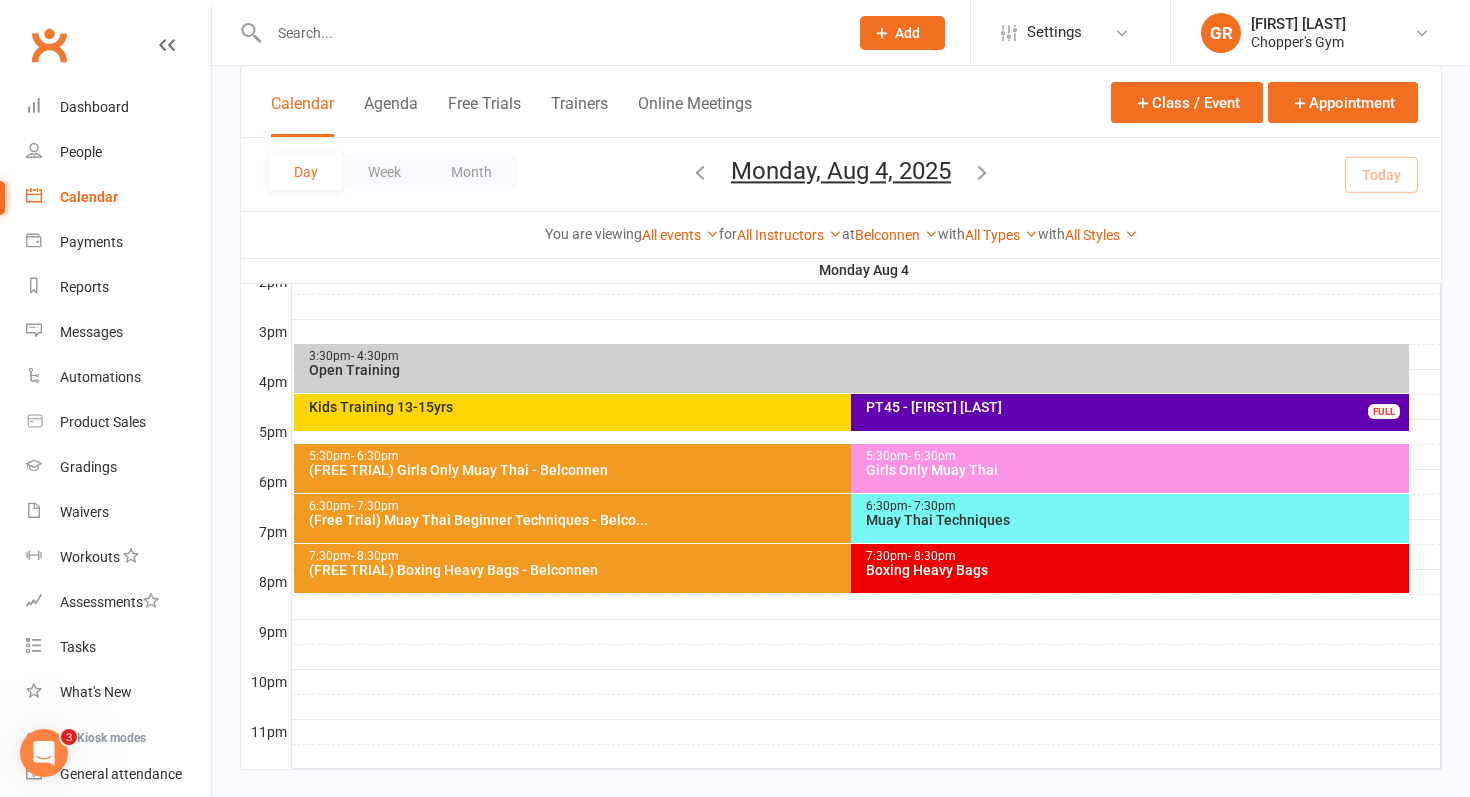 click on "Boxing Heavy Bags" at bounding box center [1135, 570] 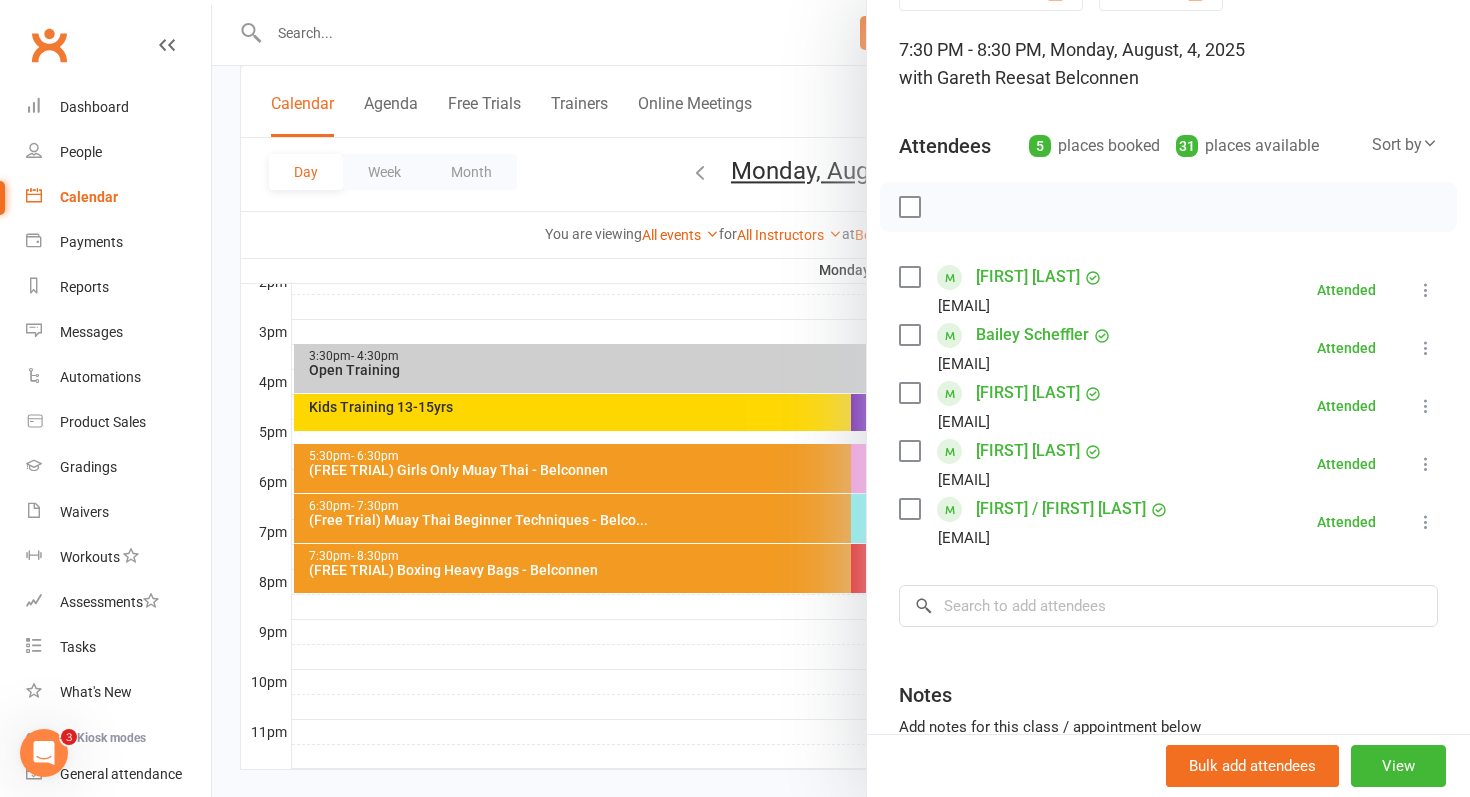 scroll, scrollTop: 108, scrollLeft: 0, axis: vertical 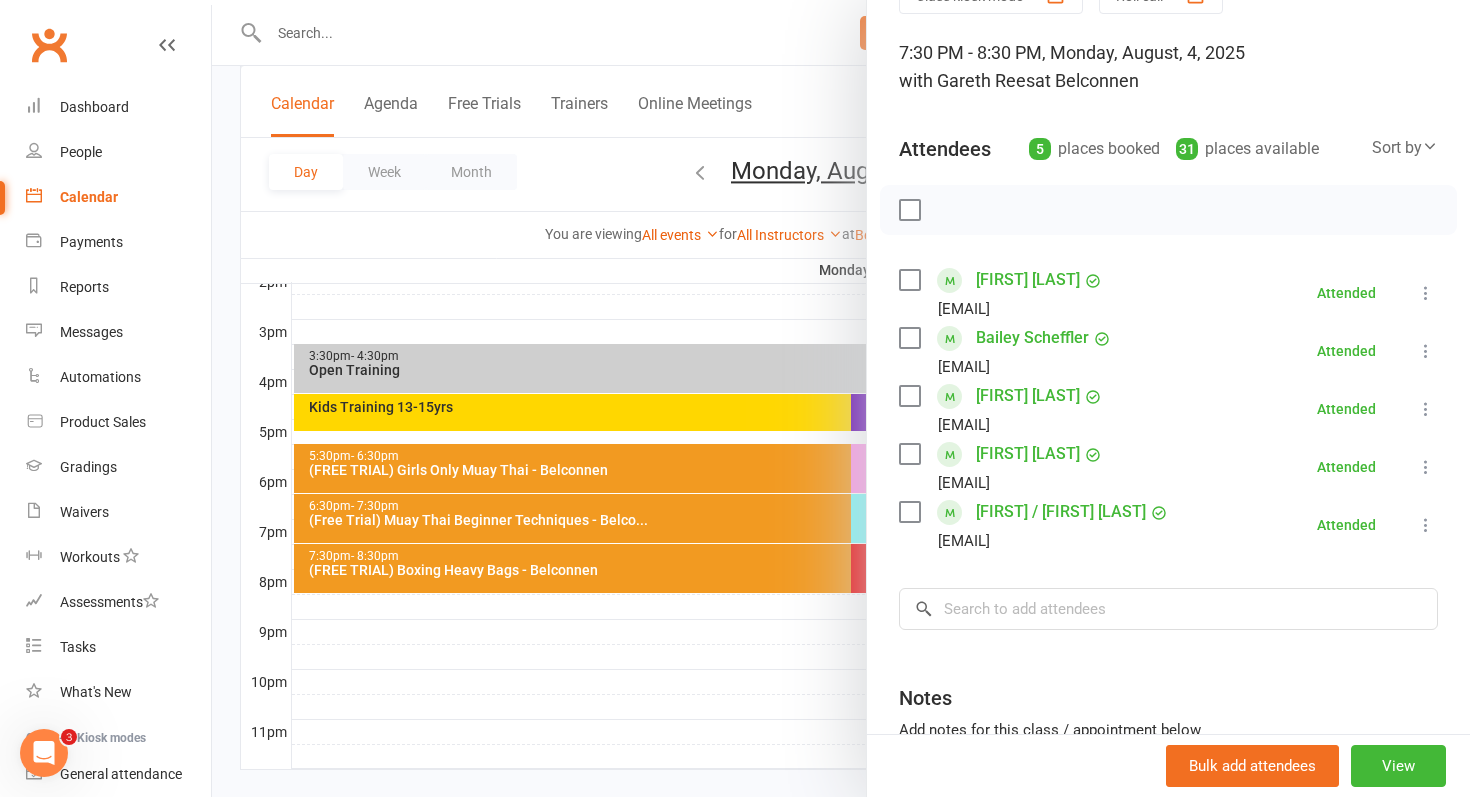click at bounding box center [841, 398] 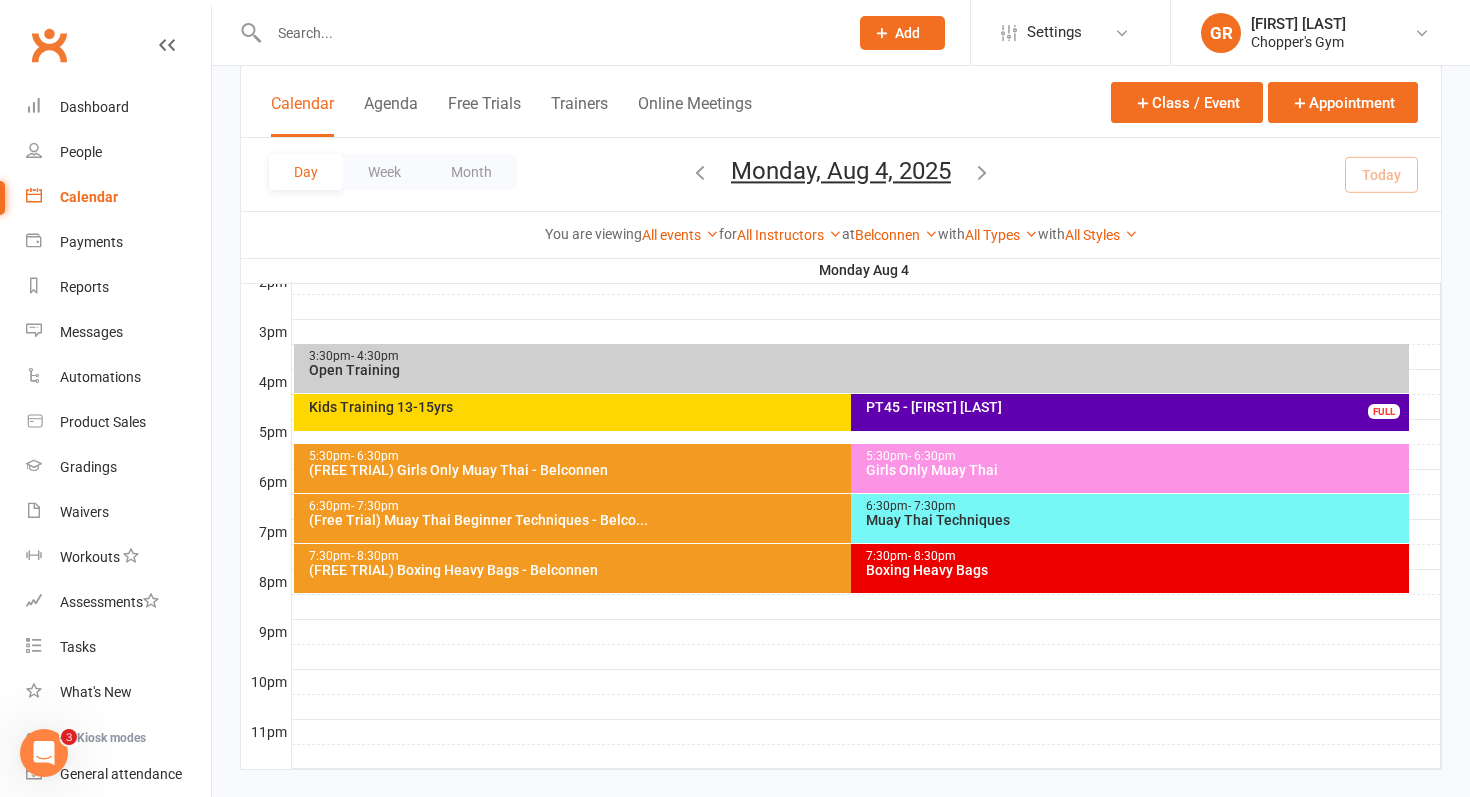 click on "(FREE TRIAL)  Boxing Heavy Bags - Belconnen" at bounding box center (847, 570) 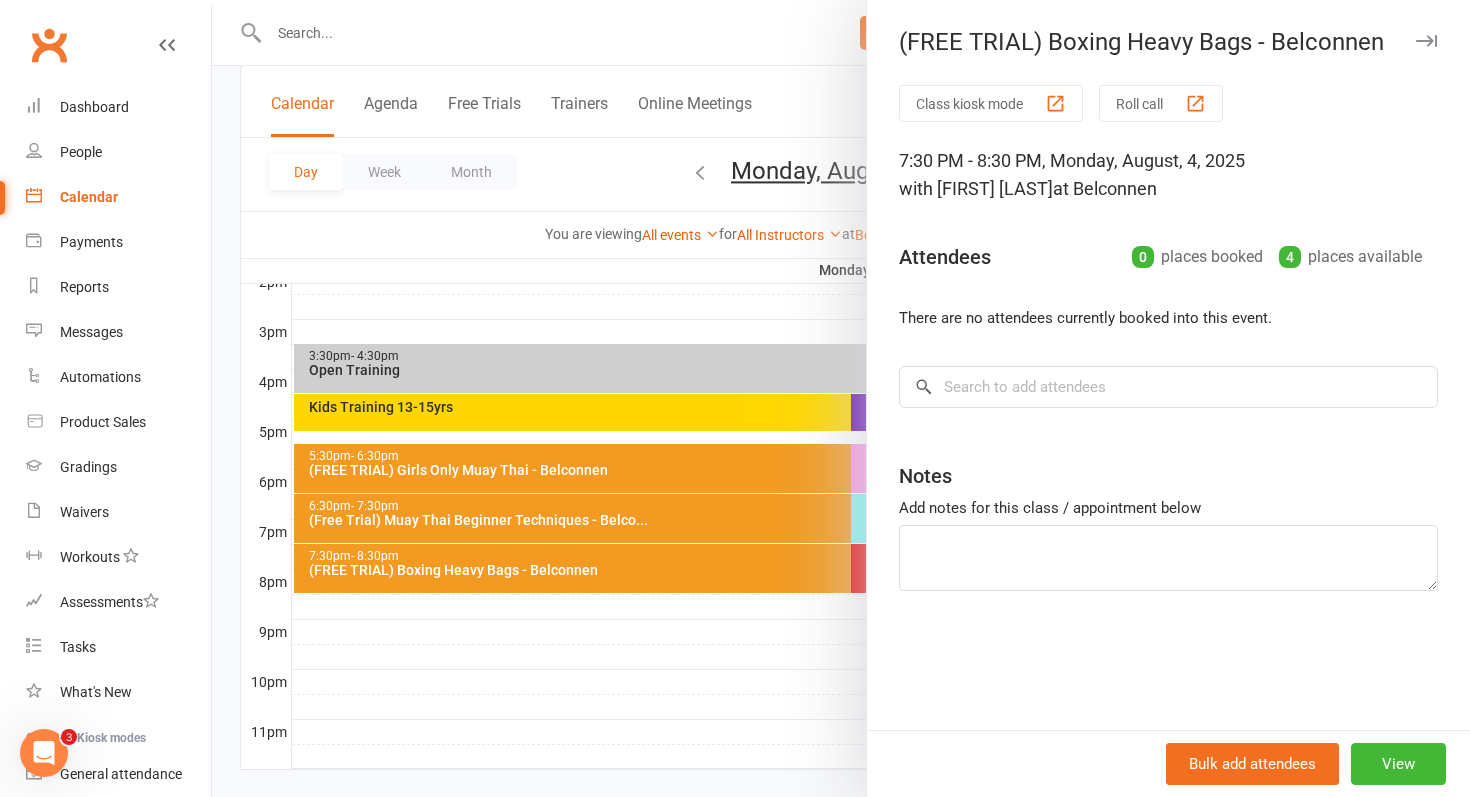 click at bounding box center (841, 398) 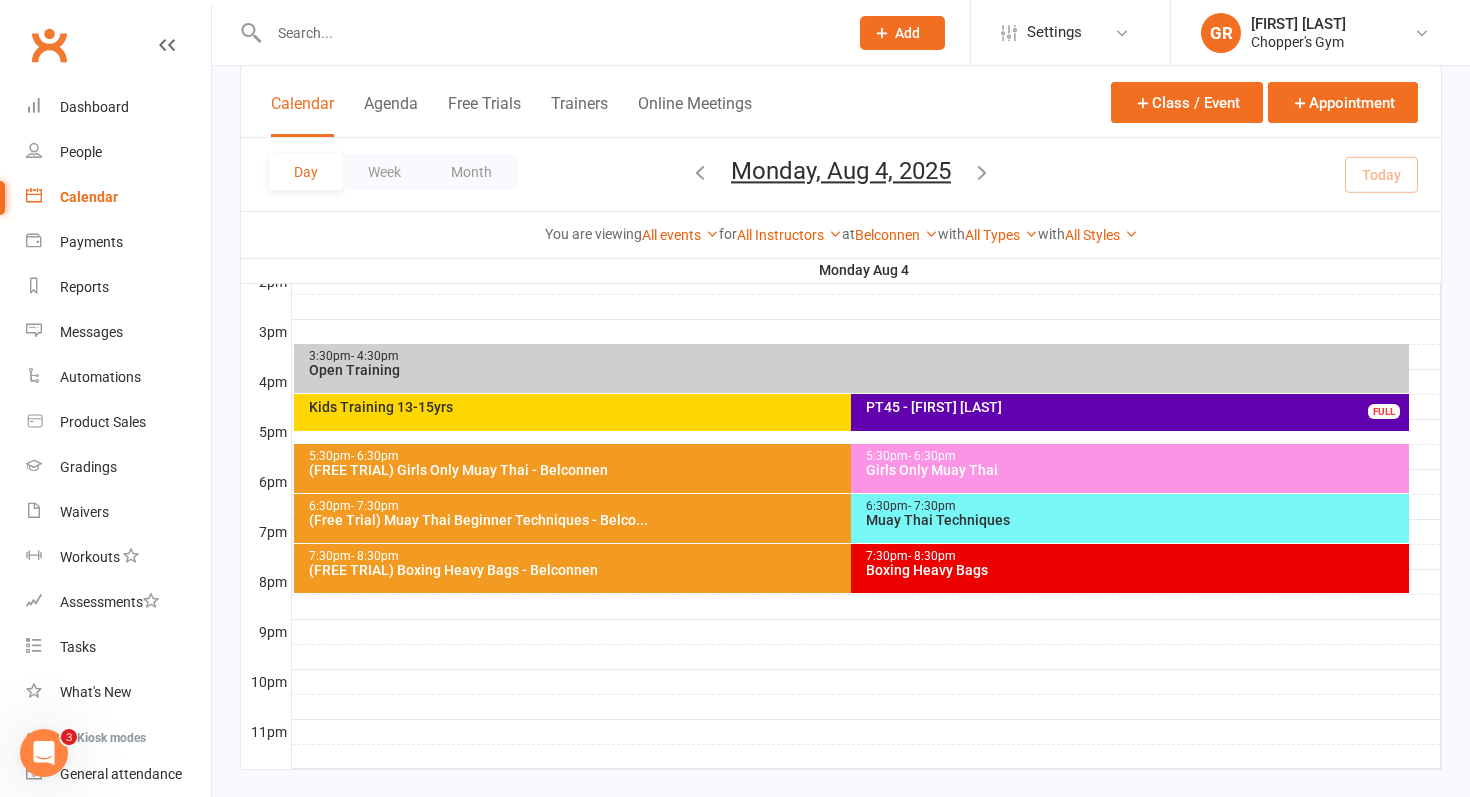 click on "7:30pm  - 8:30pm Boxing Heavy Bags" at bounding box center [1130, 568] 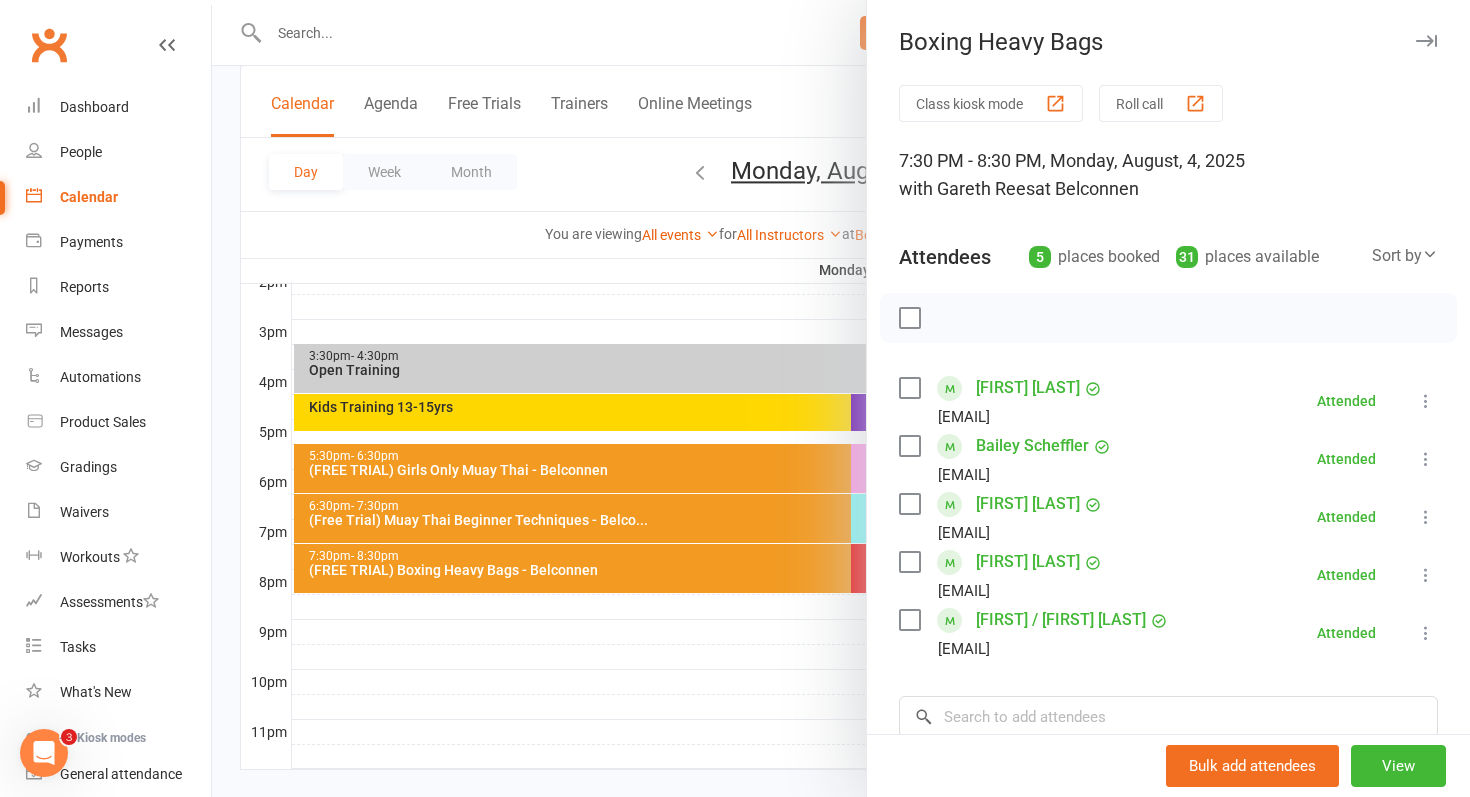 click at bounding box center [841, 398] 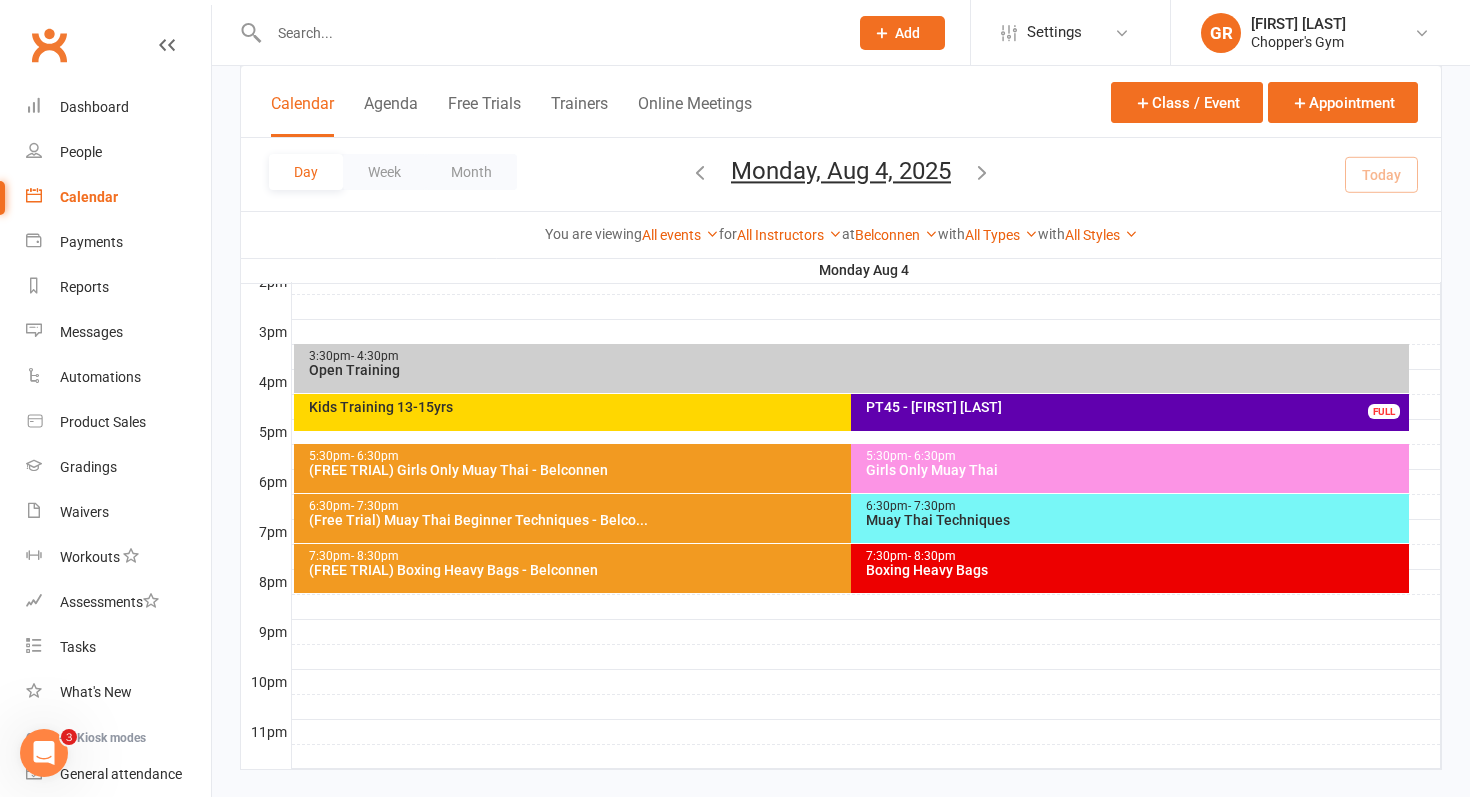 click on "- 7:30pm" at bounding box center [932, 506] 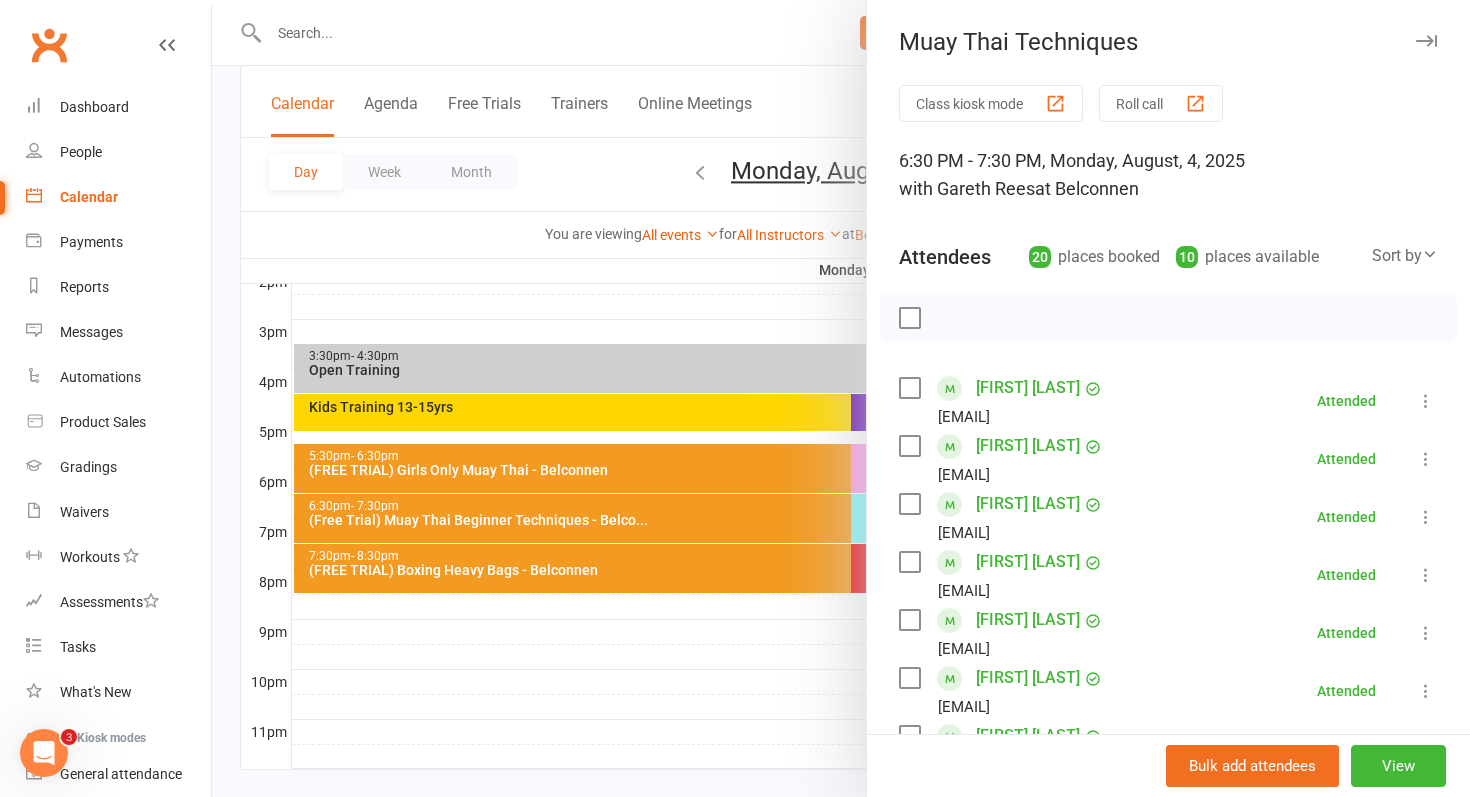 click on "Ankit Papneja" at bounding box center [1028, 446] 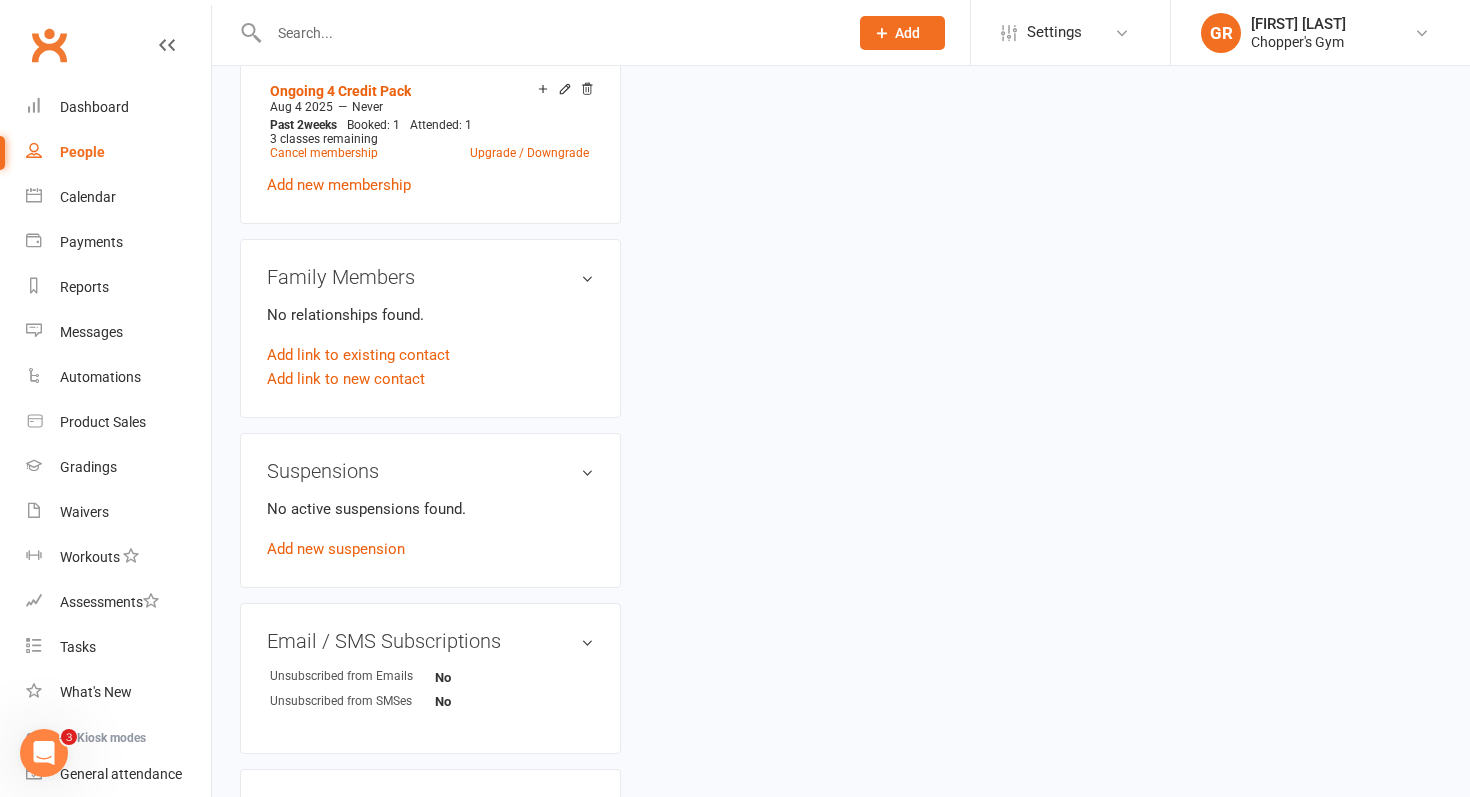scroll, scrollTop: 0, scrollLeft: 0, axis: both 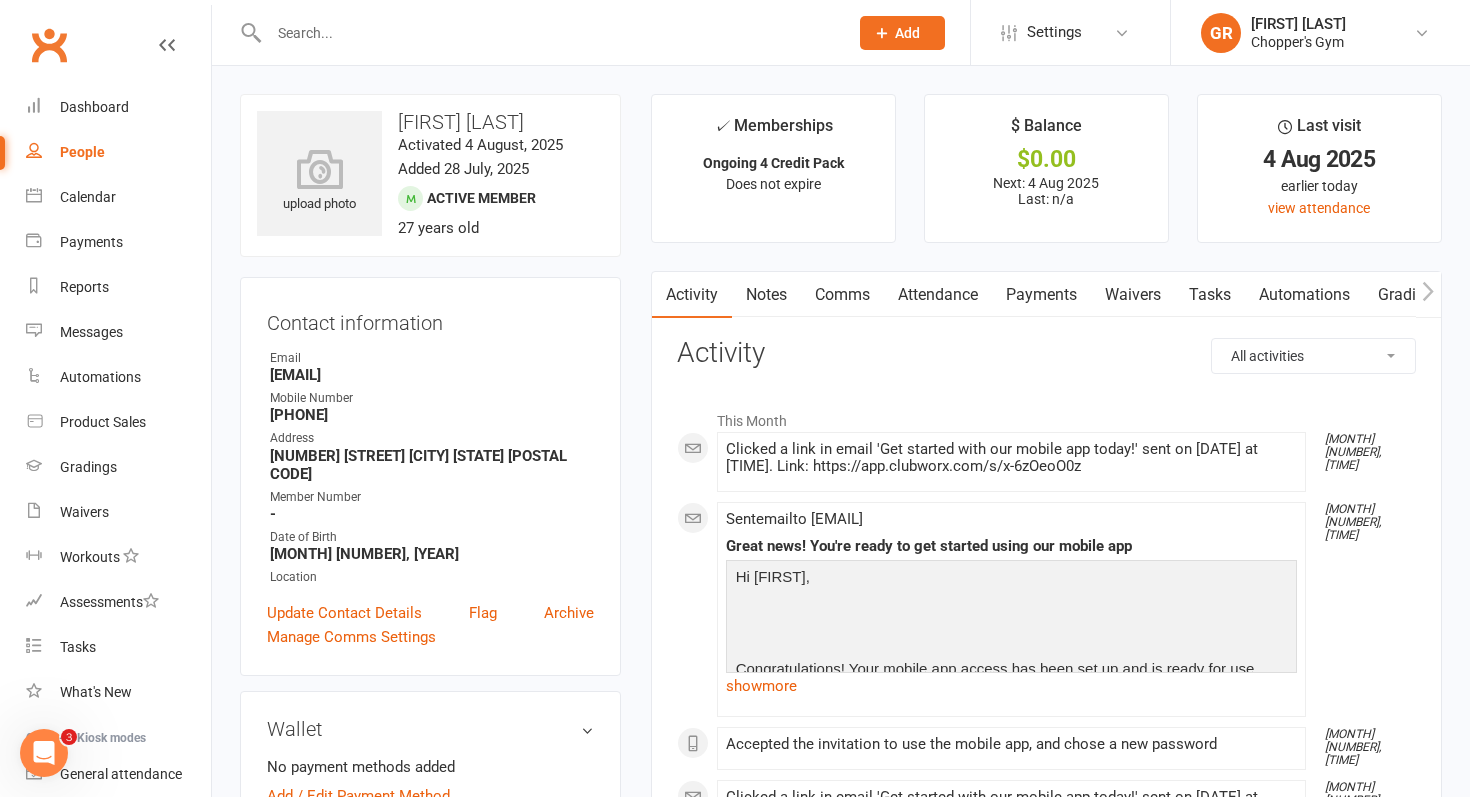click on "Payments" at bounding box center (1041, 295) 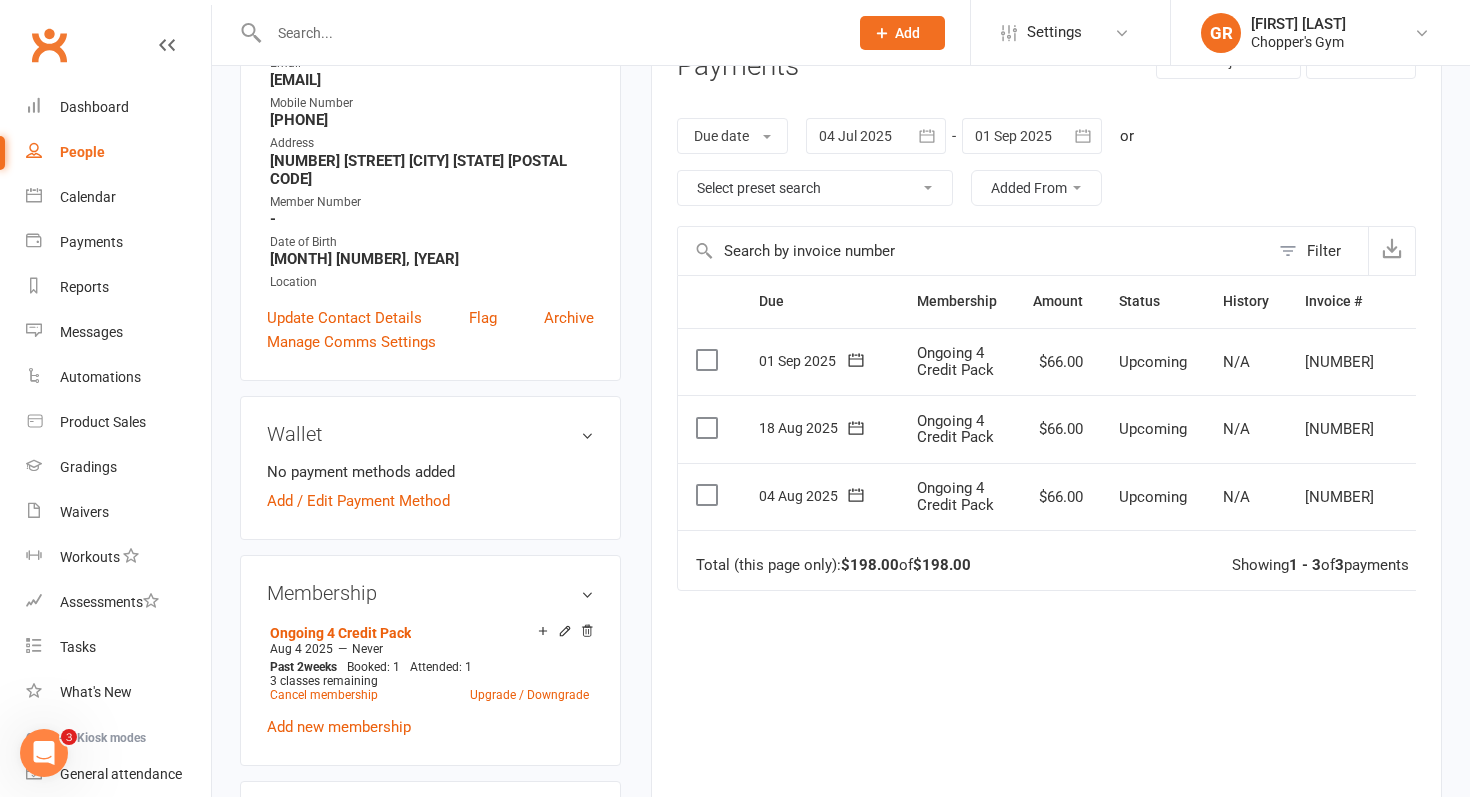 scroll, scrollTop: 309, scrollLeft: 0, axis: vertical 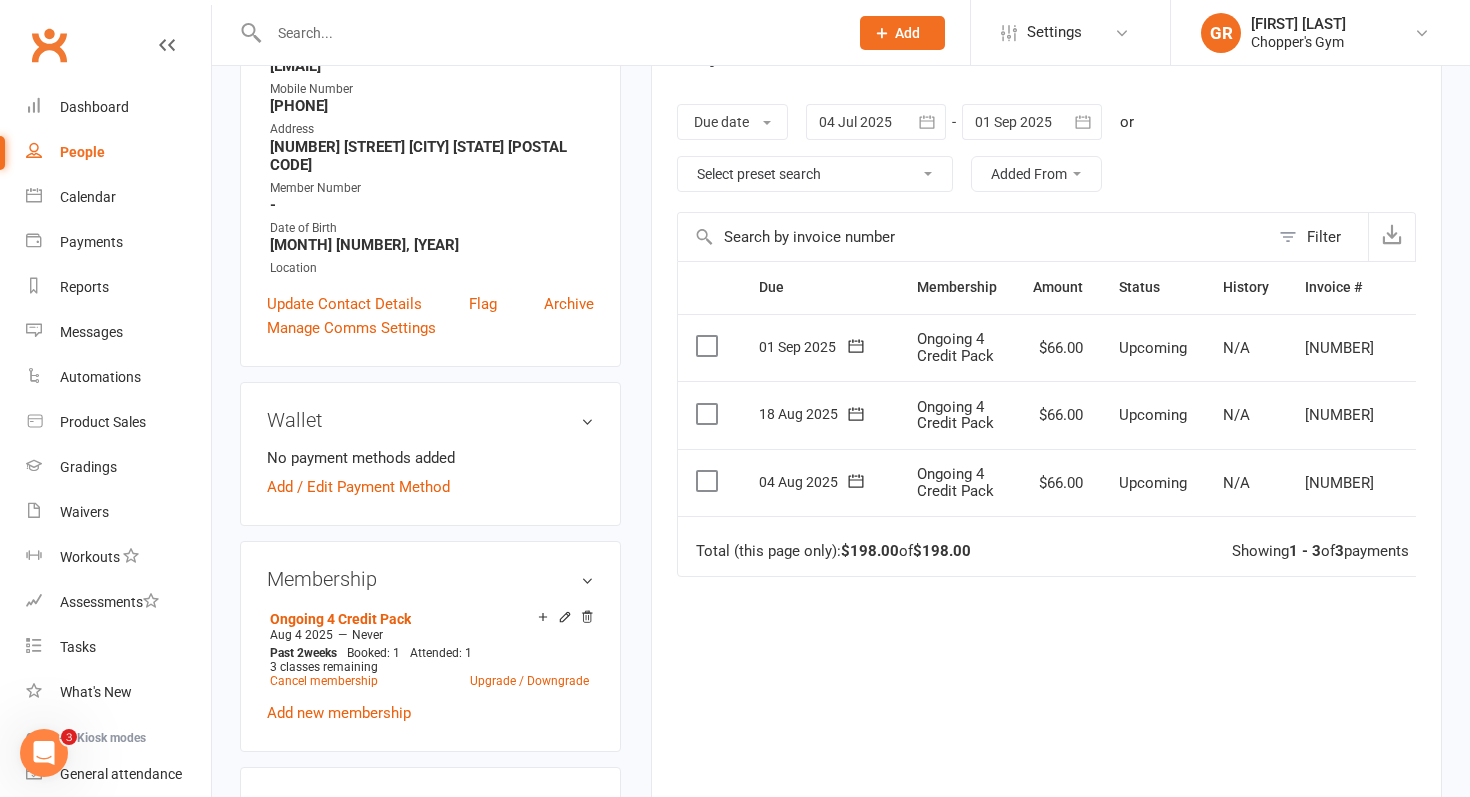 click at bounding box center (709, 481) 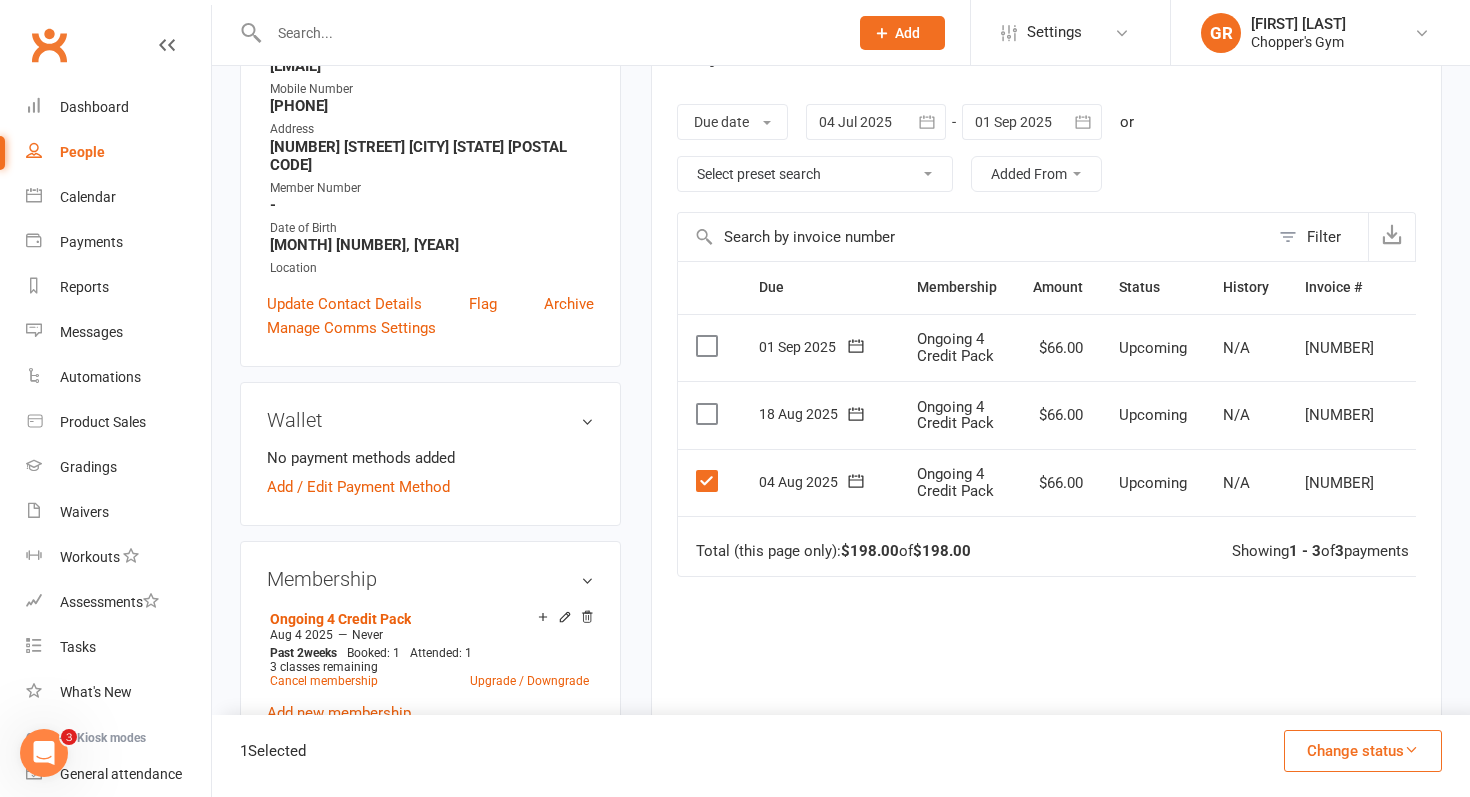 click at bounding box center (1422, 483) 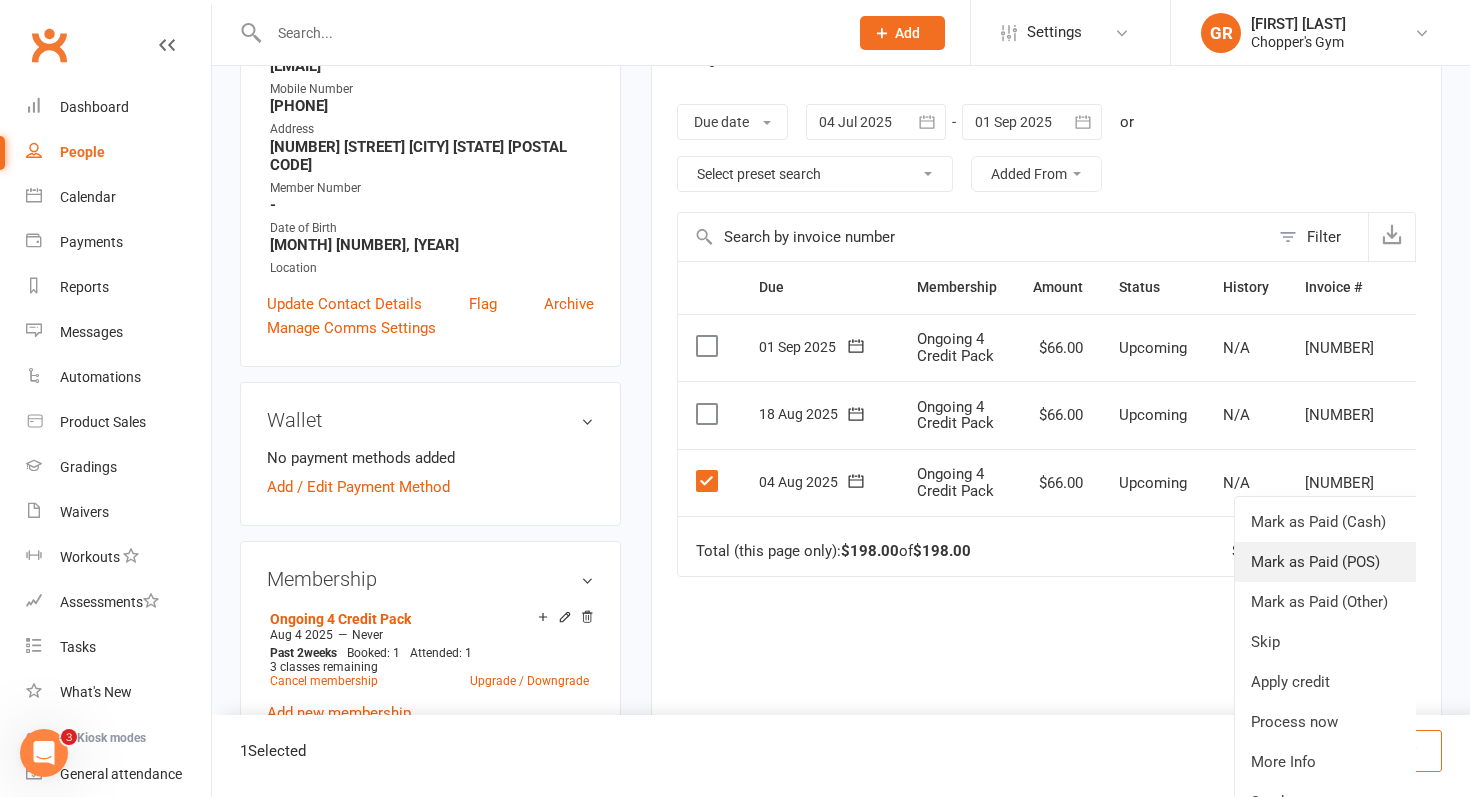 click on "Mark as Paid (POS)" at bounding box center [1334, 562] 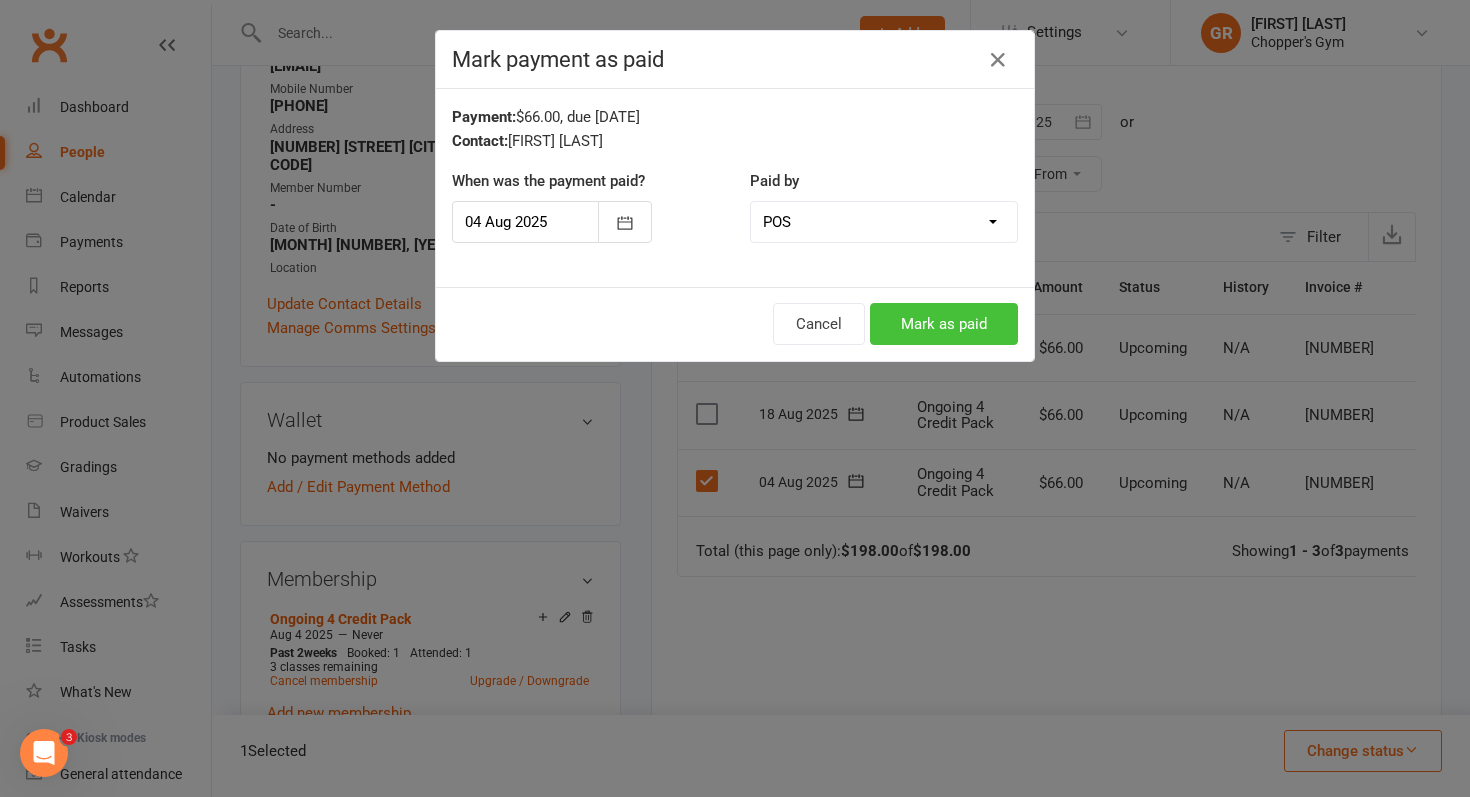 click on "Mark as paid" at bounding box center (944, 324) 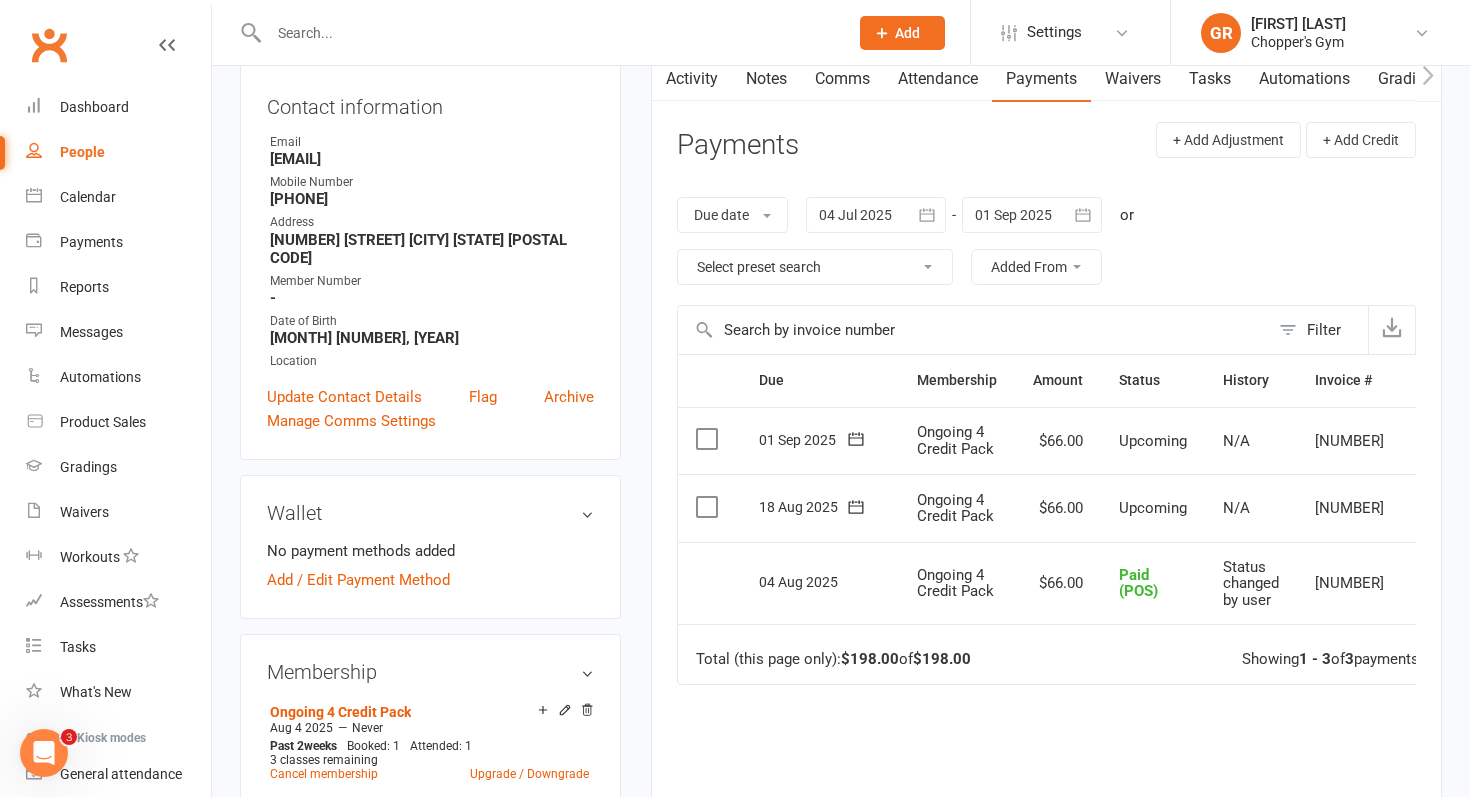 scroll, scrollTop: 214, scrollLeft: 0, axis: vertical 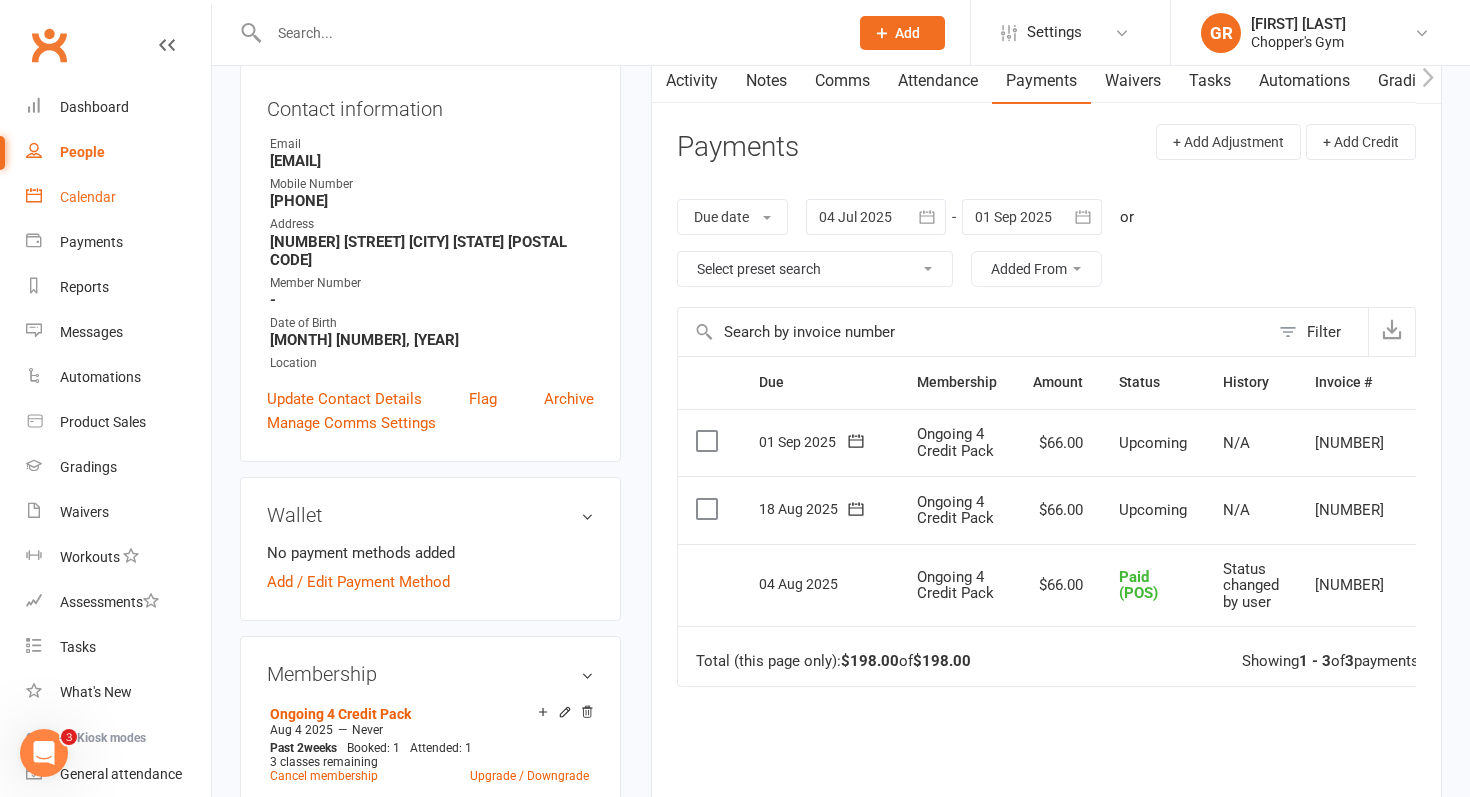 click on "Calendar" at bounding box center (118, 197) 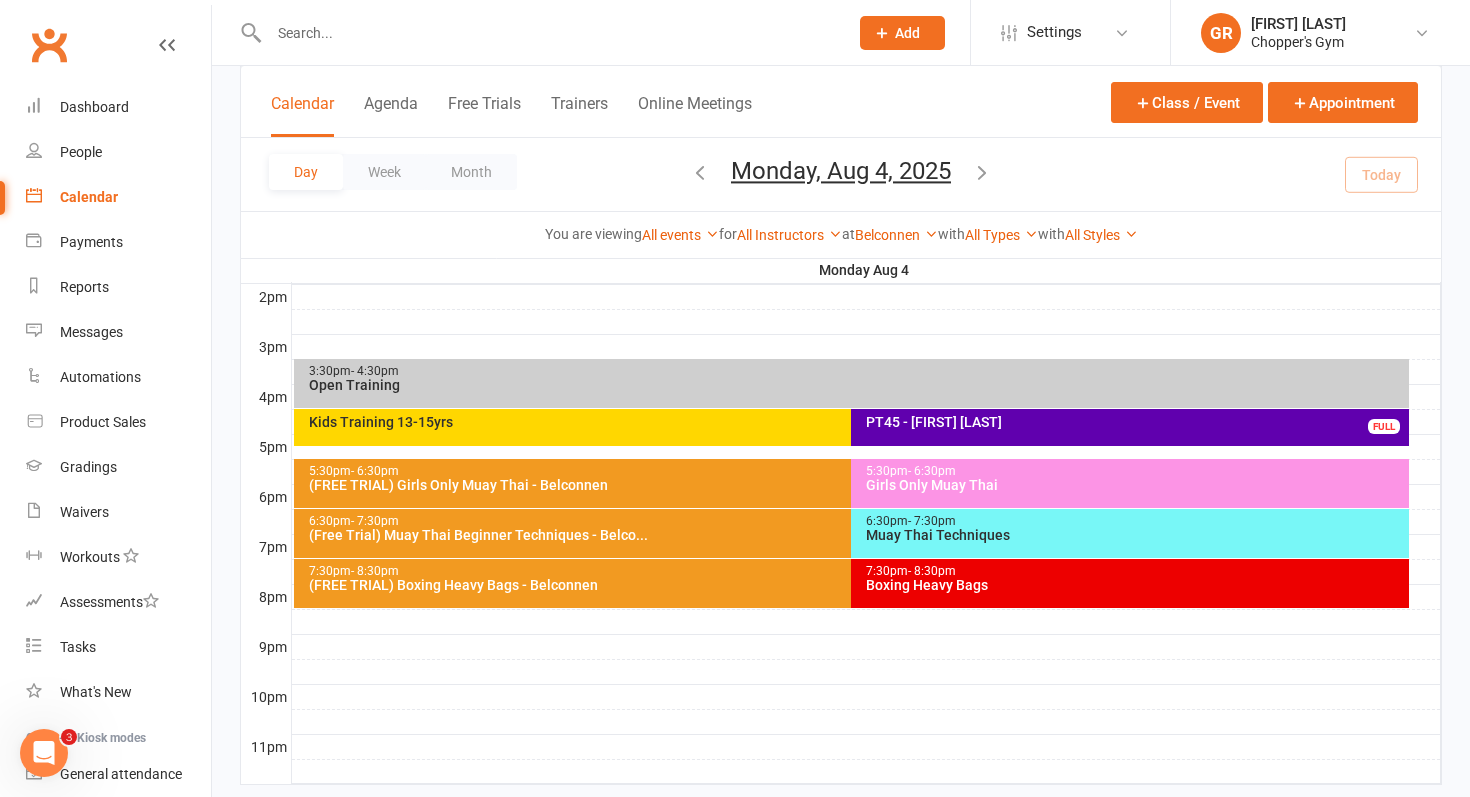 scroll, scrollTop: 827, scrollLeft: 0, axis: vertical 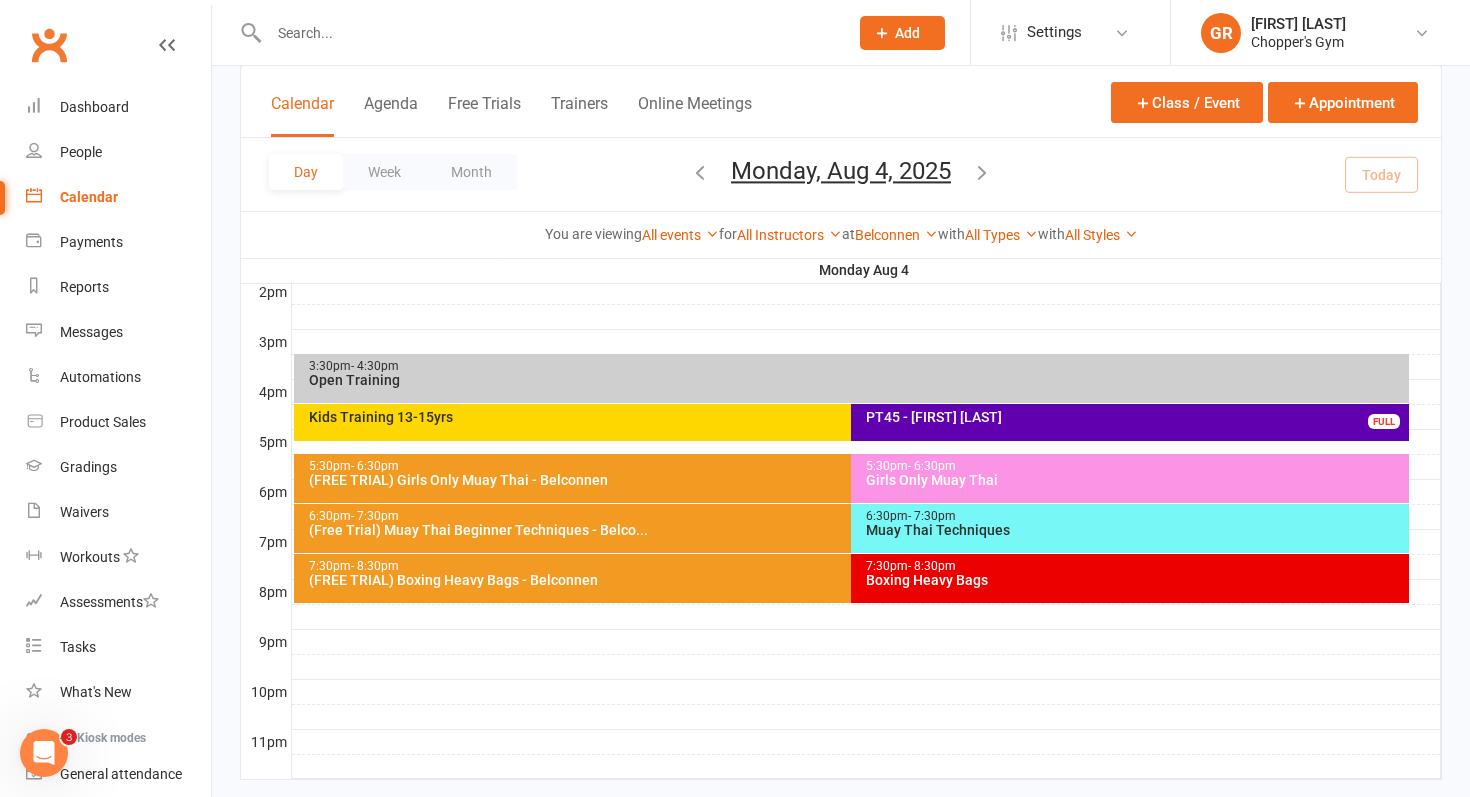 click on "Muay Thai Techniques" at bounding box center [1135, 530] 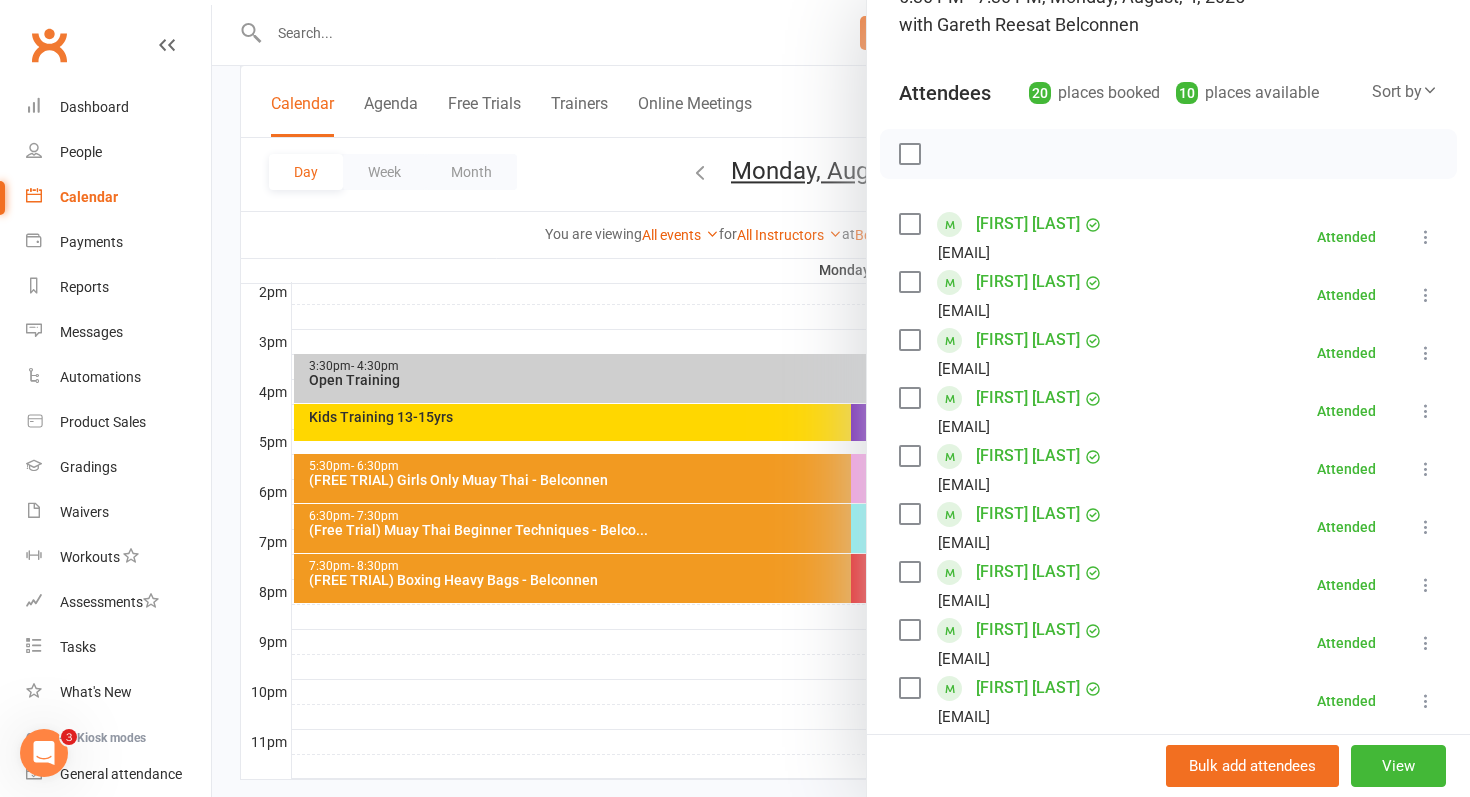 scroll, scrollTop: 163, scrollLeft: 0, axis: vertical 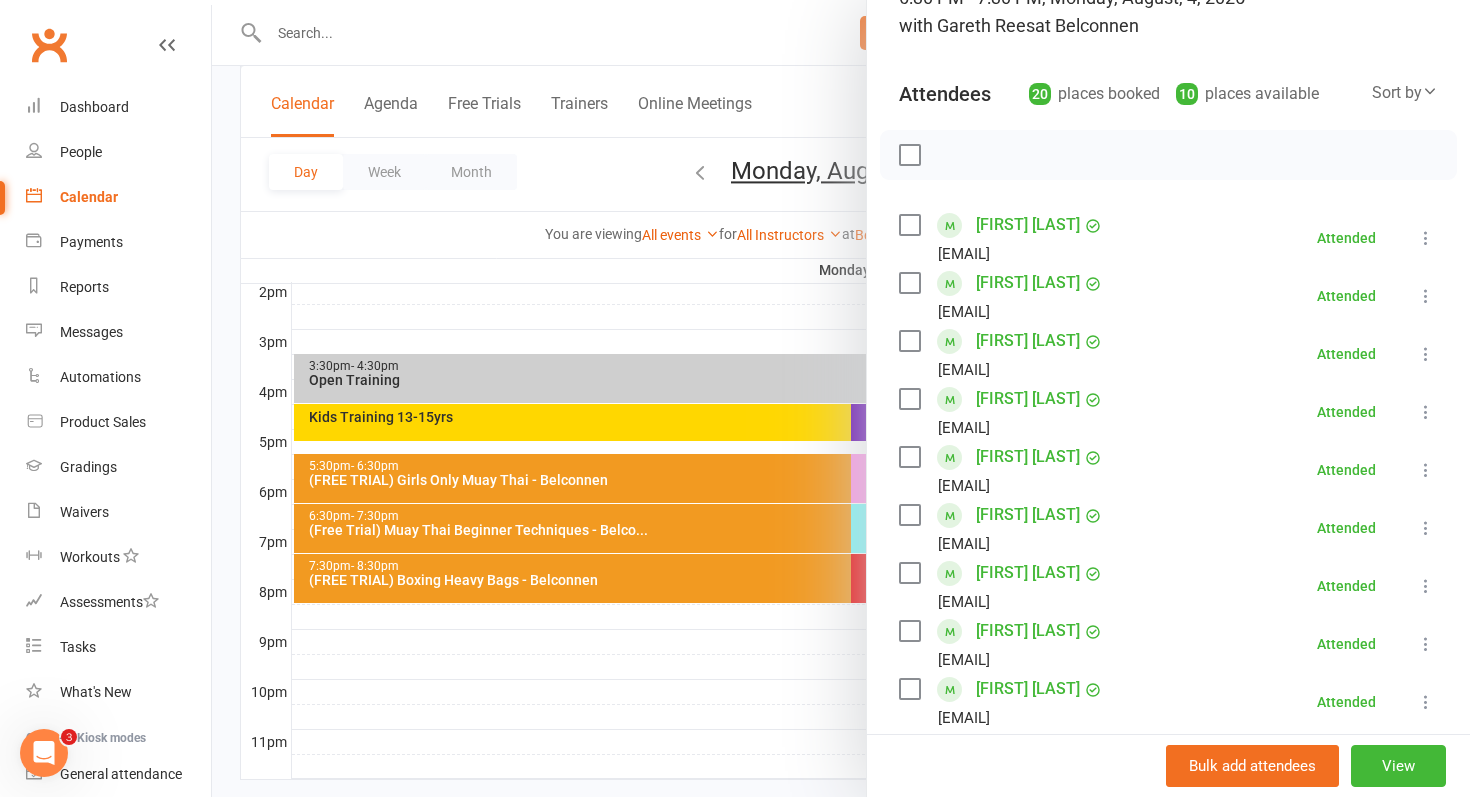 click at bounding box center [841, 398] 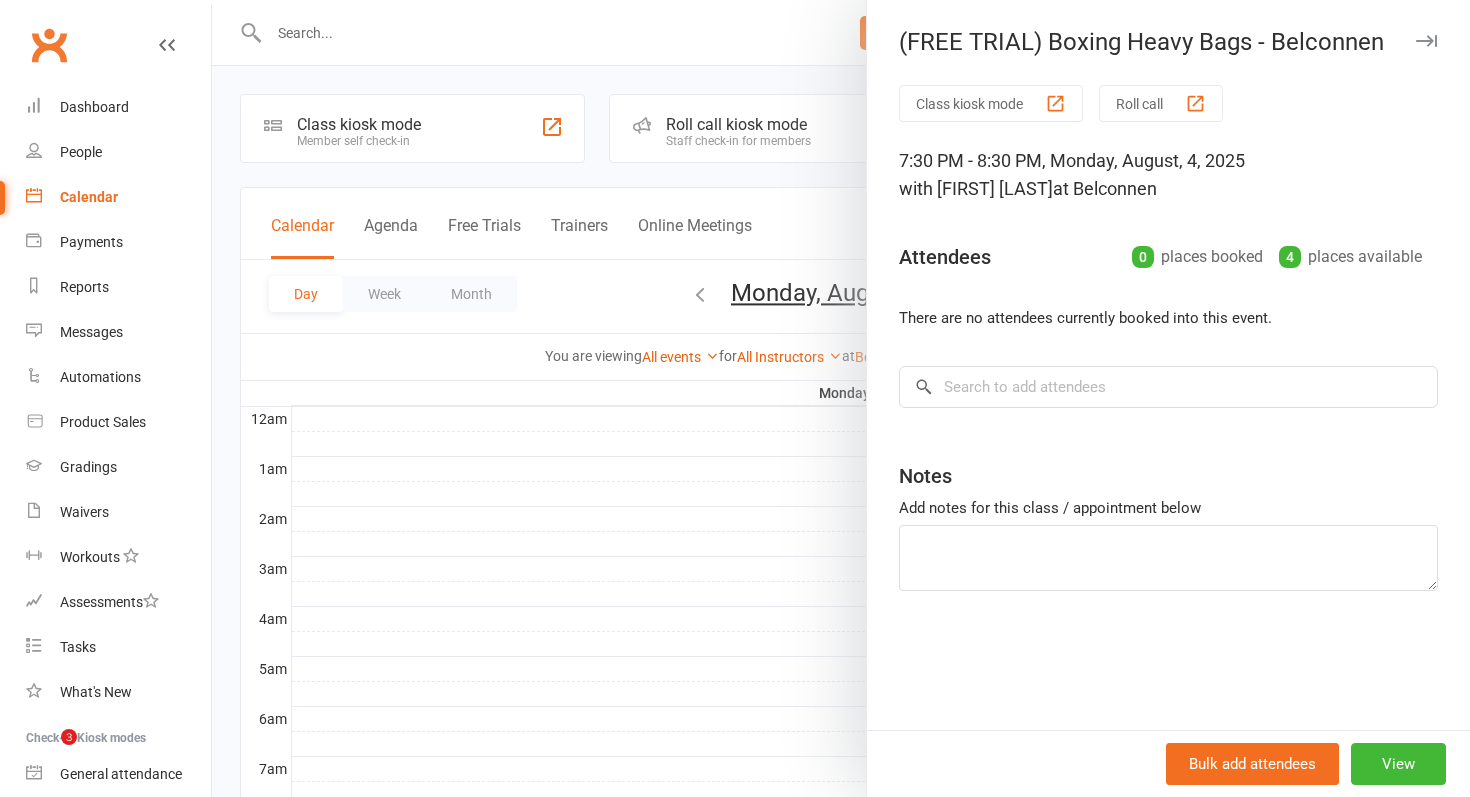scroll, scrollTop: 859, scrollLeft: 0, axis: vertical 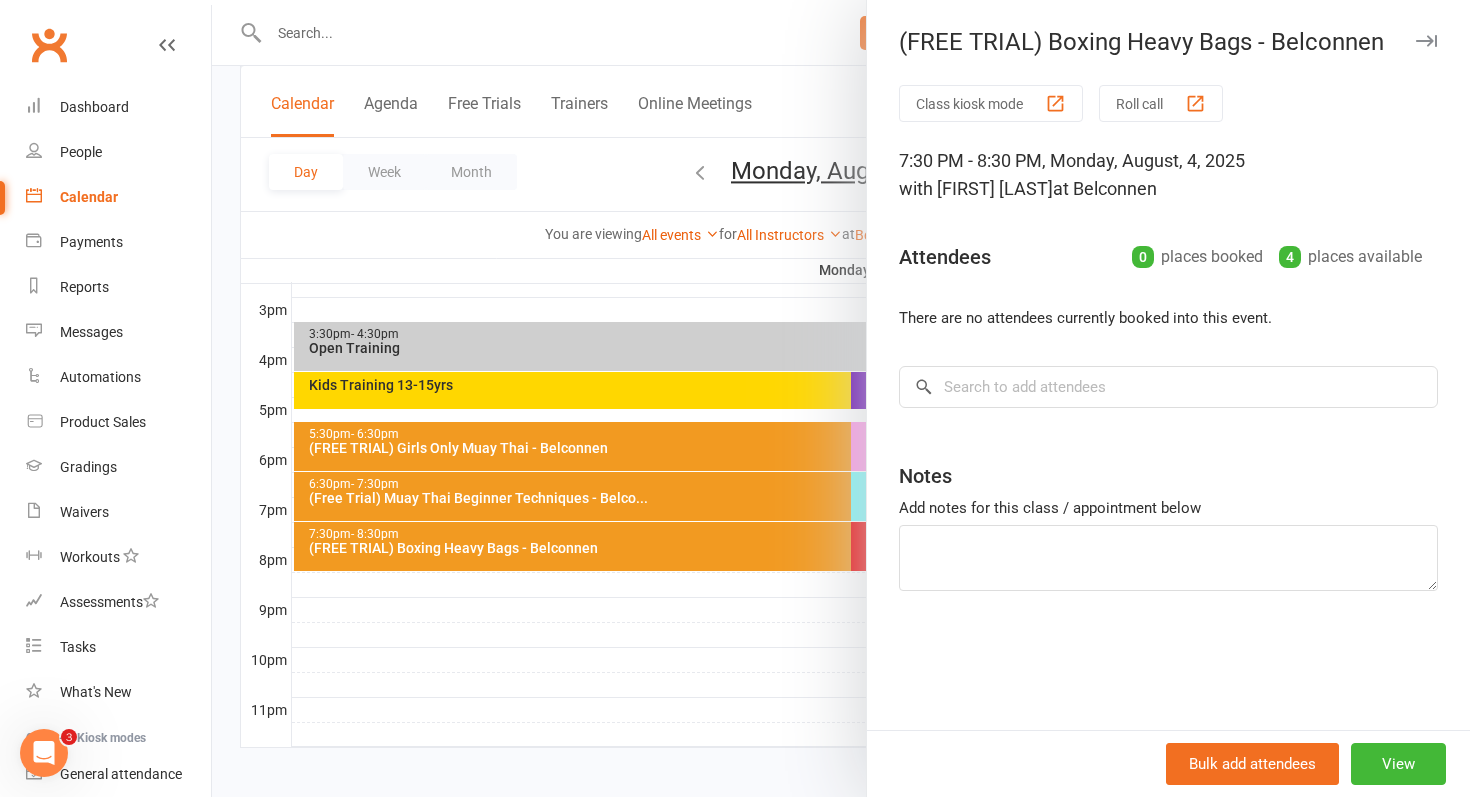 click at bounding box center (841, 398) 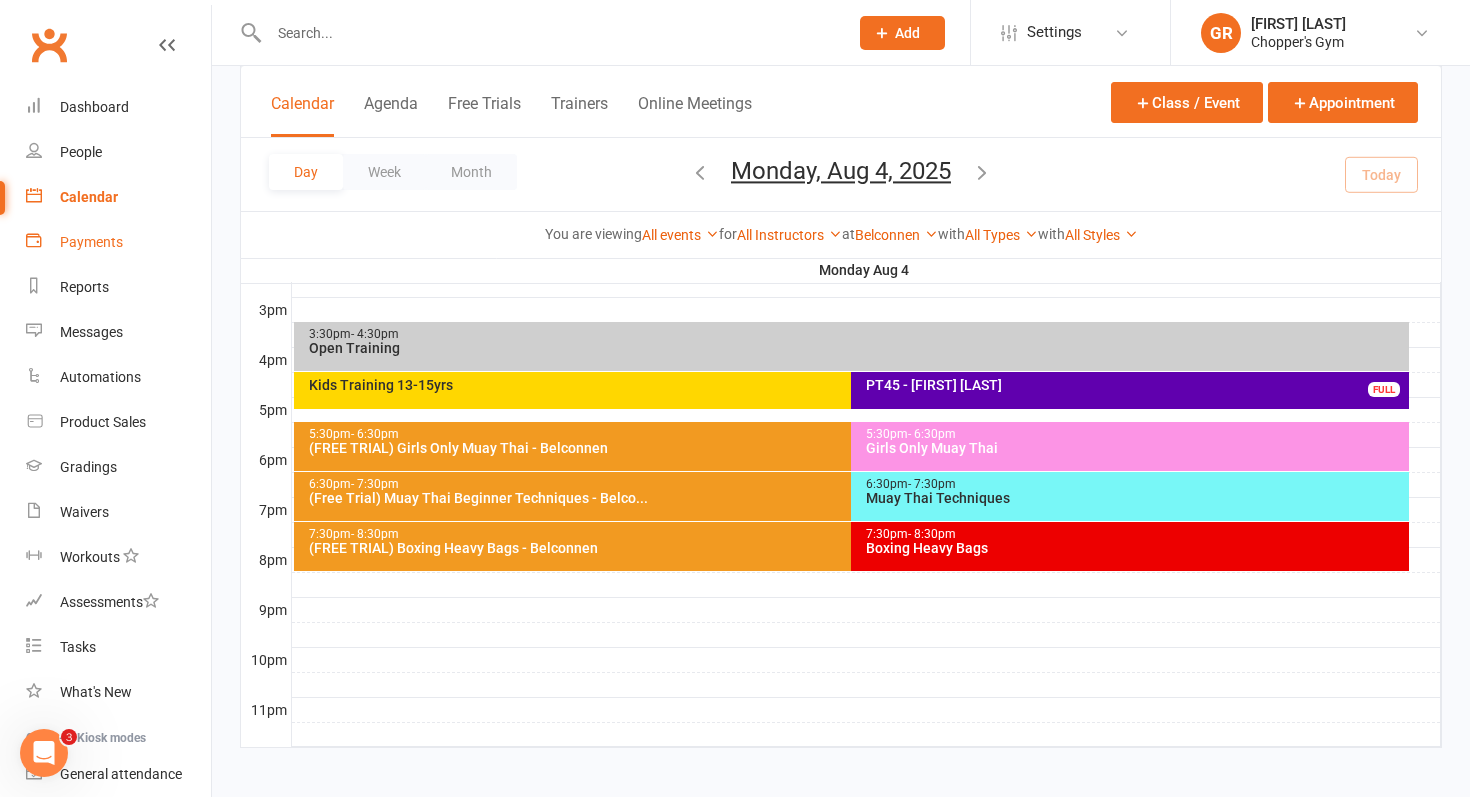 click on "Payments" at bounding box center [118, 242] 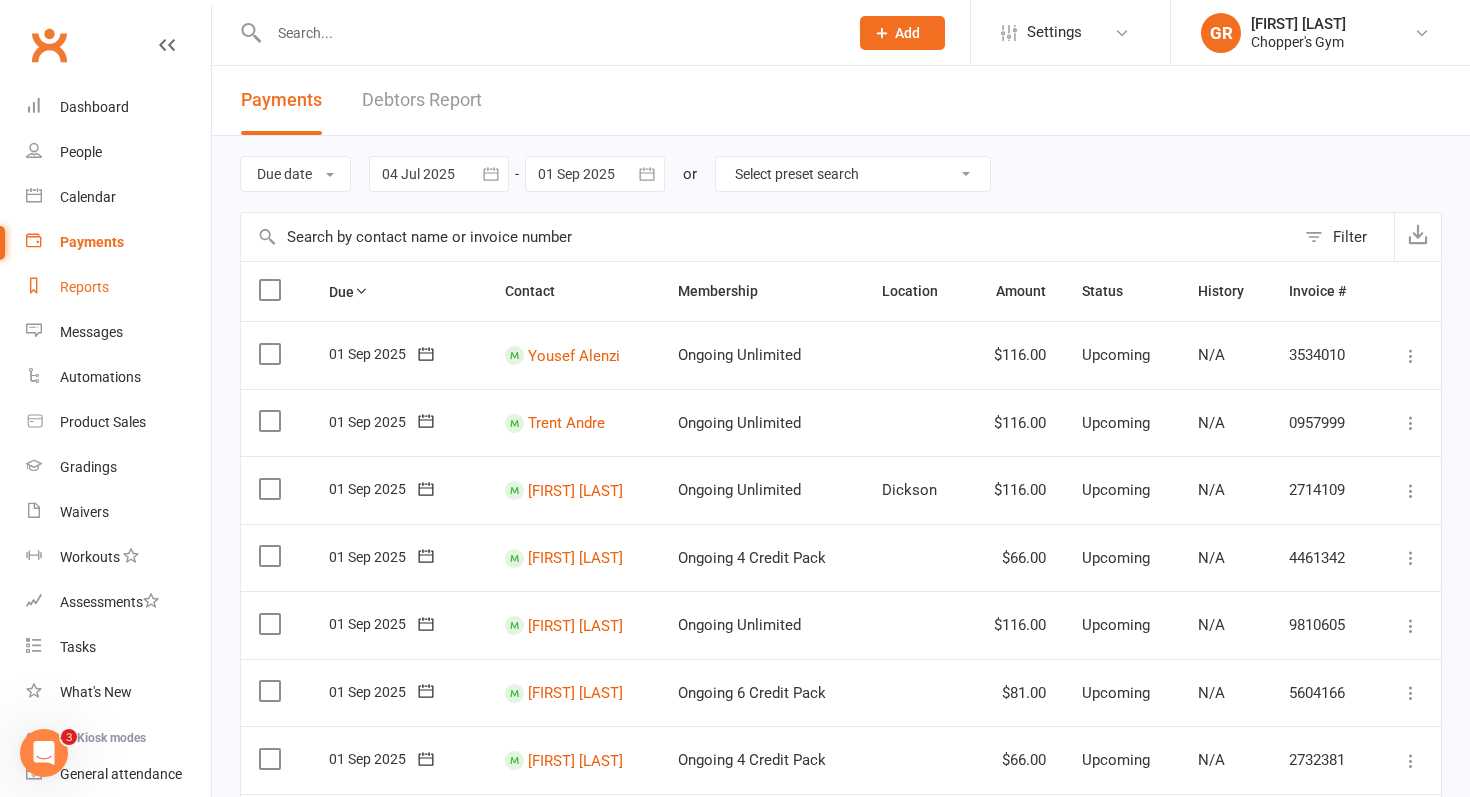 click on "Reports" at bounding box center (84, 287) 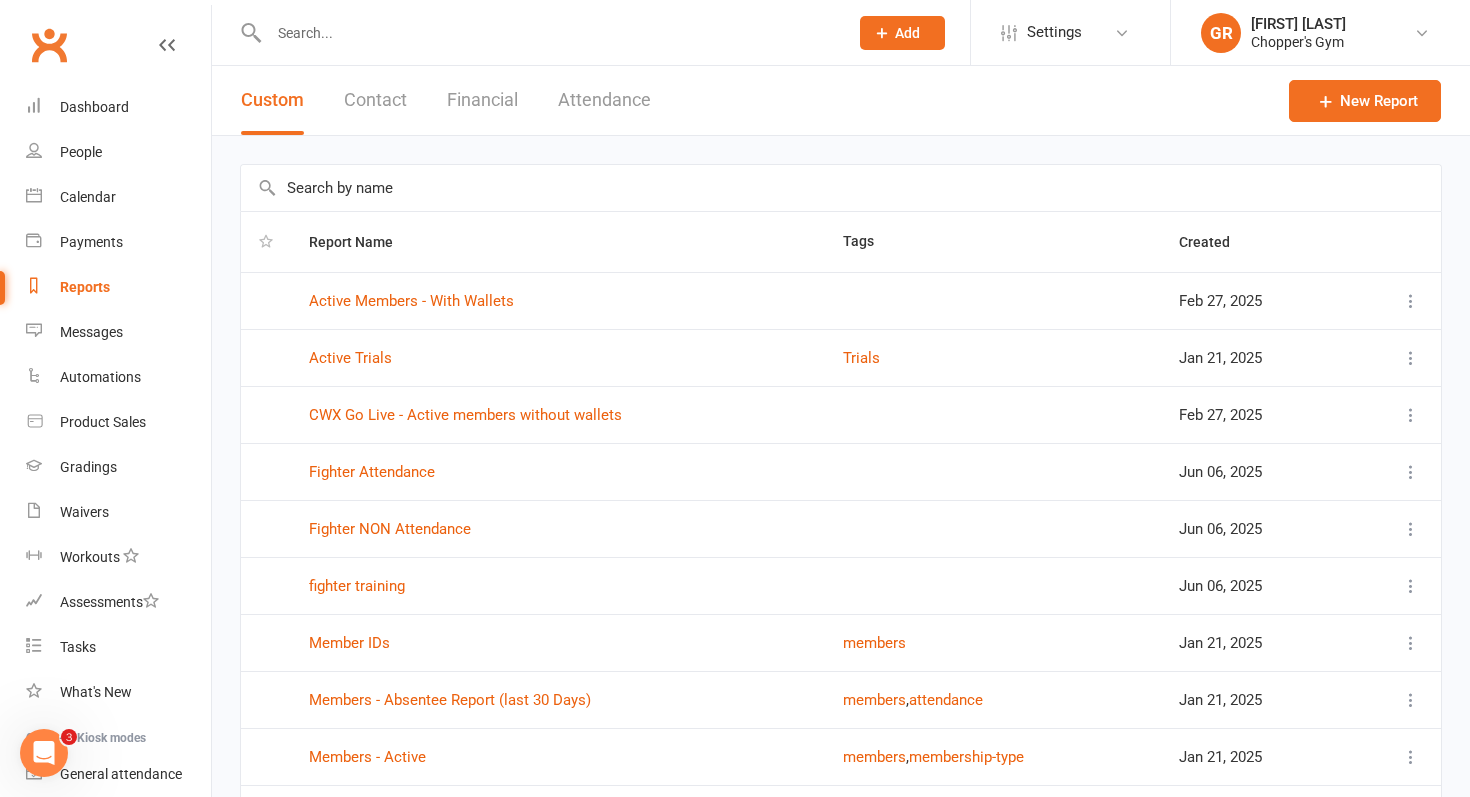 click on "Financial" at bounding box center (482, 100) 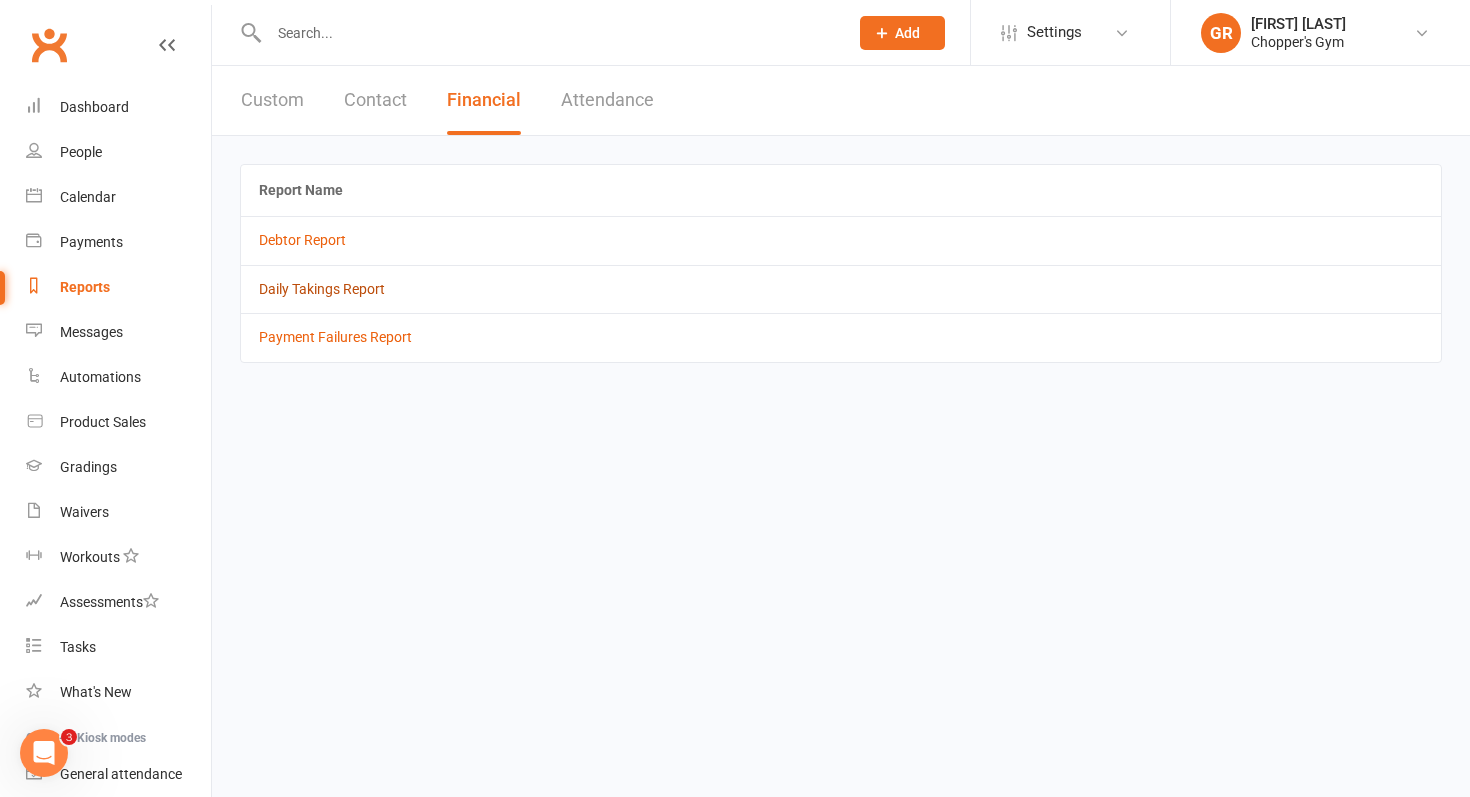 click on "Daily Takings Report" at bounding box center (322, 289) 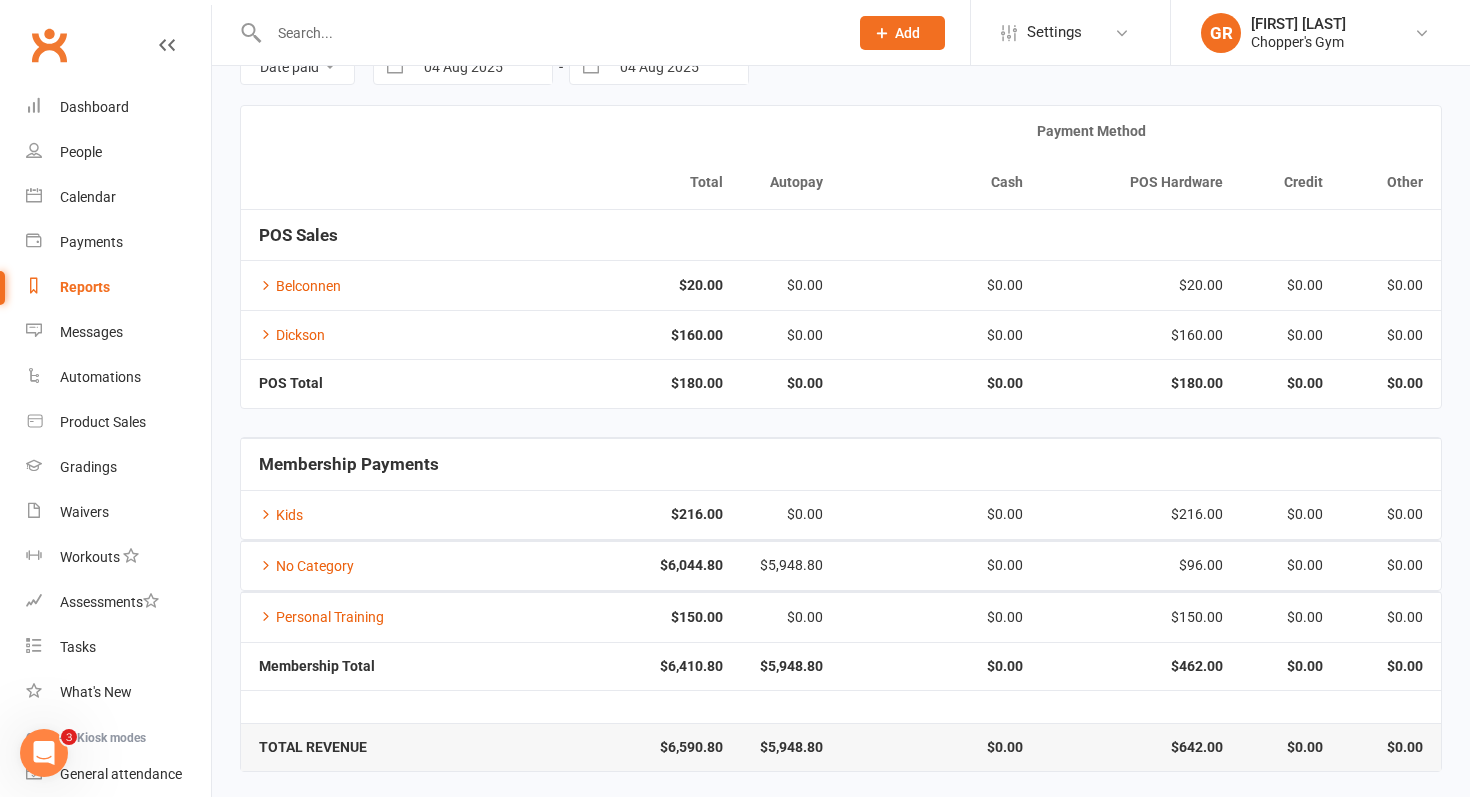 scroll, scrollTop: 110, scrollLeft: 0, axis: vertical 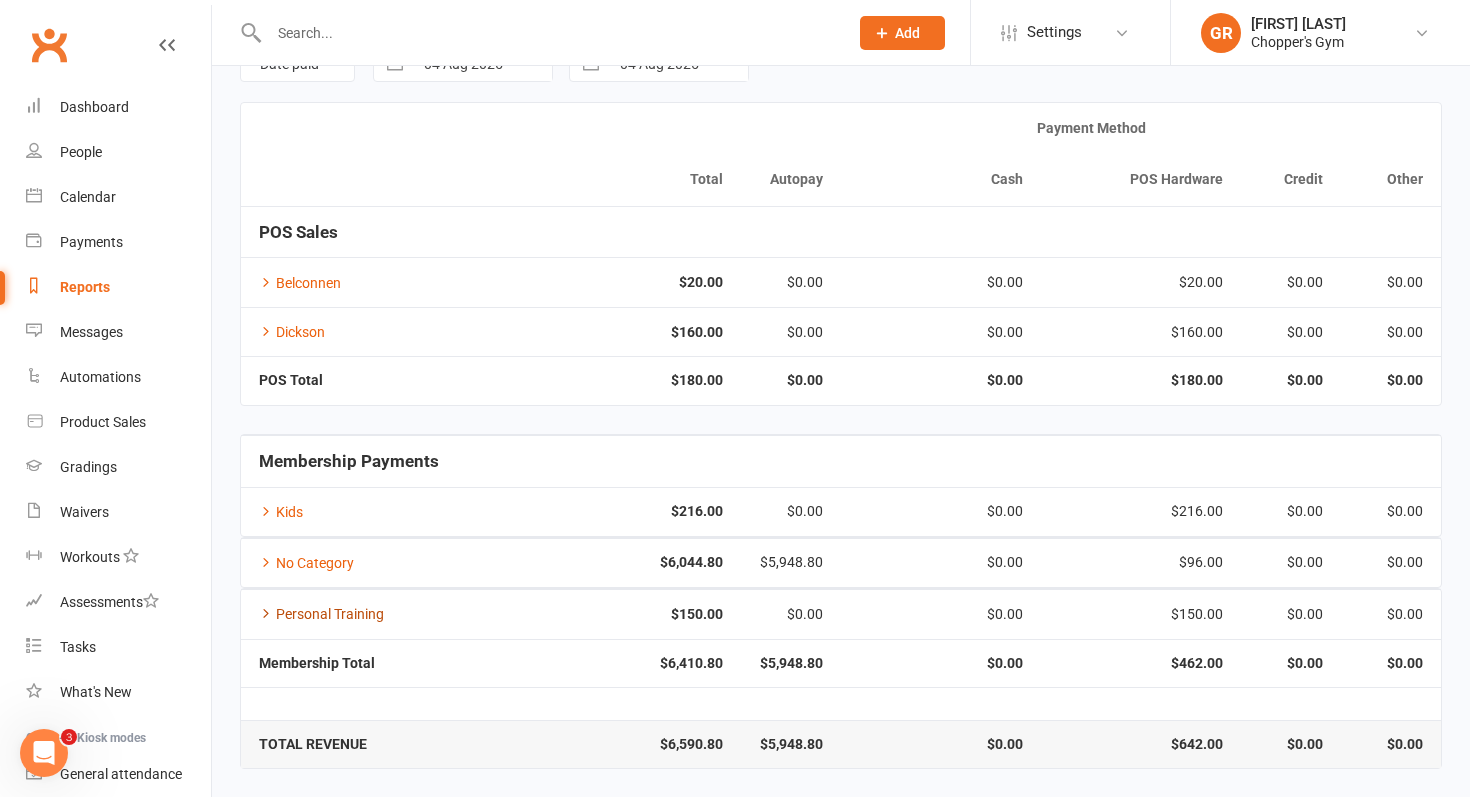 click on "Personal Training" at bounding box center [321, 614] 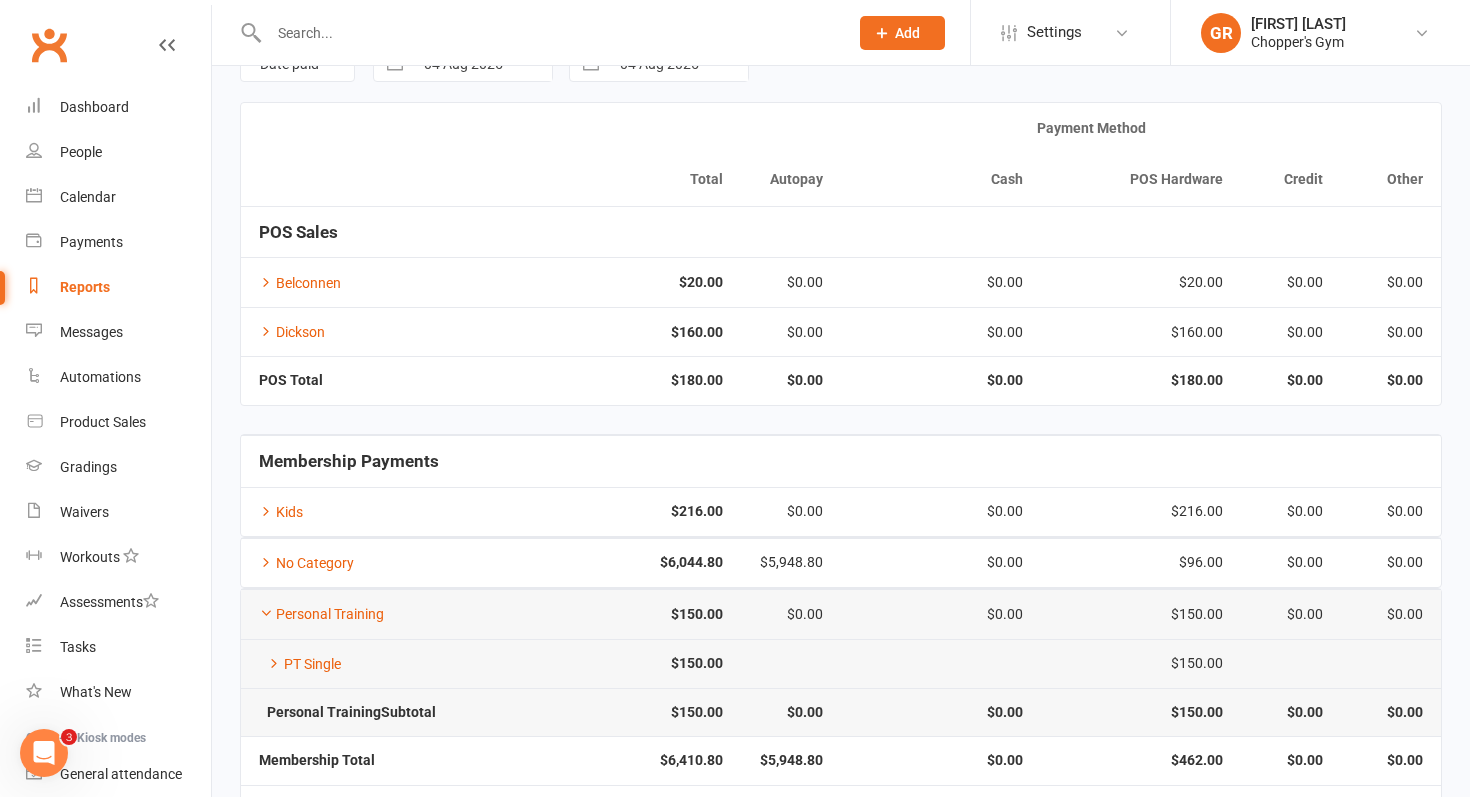 scroll, scrollTop: 209, scrollLeft: 0, axis: vertical 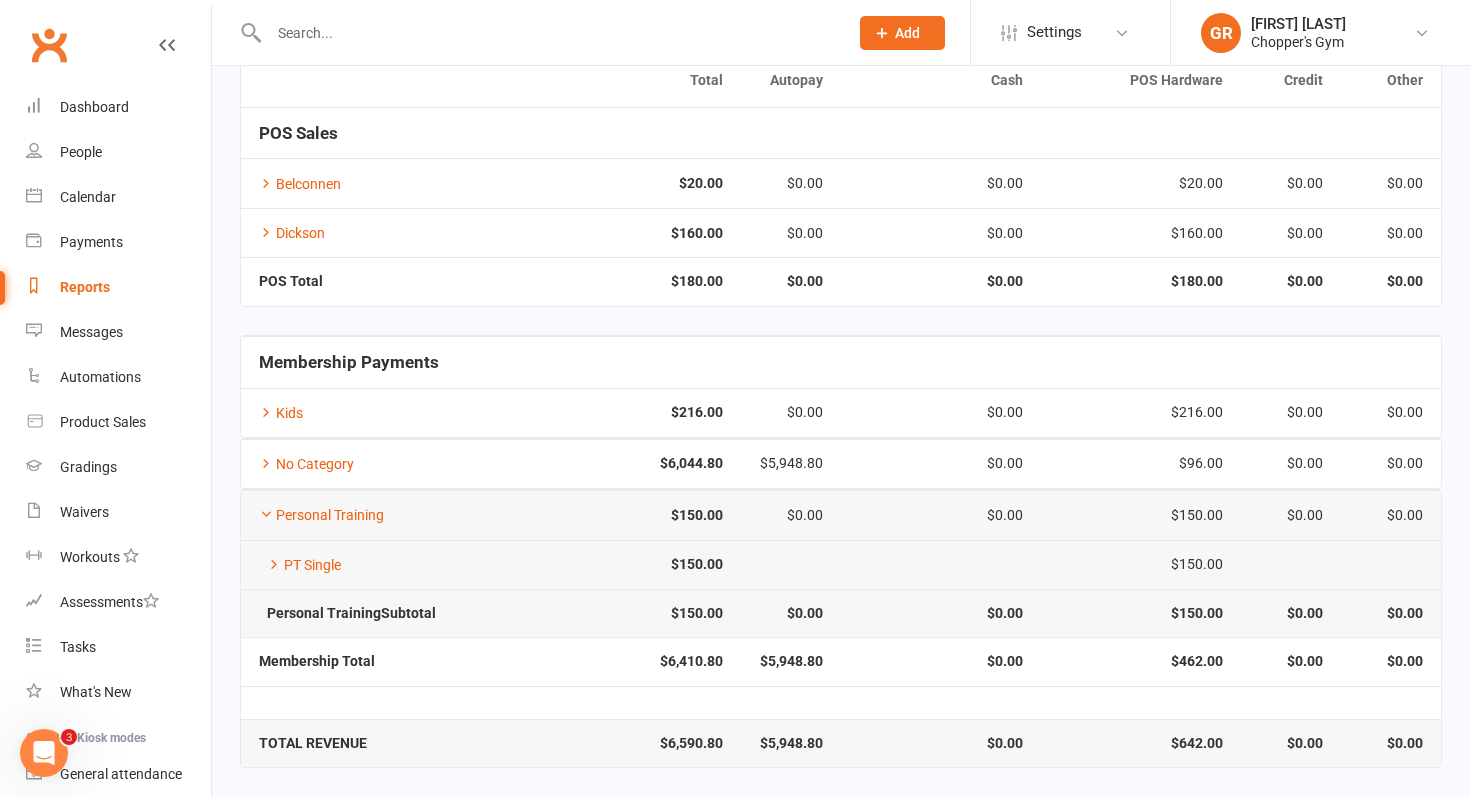click on "Total Payment Method Autopay Cash POS Hardware Credit Other POS Sales   Belconnen $20.00 $0.00 $0.00 $20.00 $0.00 $0.00   Dickson $160.00 $0.00 $0.00 $160.00 $0.00 $0.00 POS Total $180.00 $0.00 $0.00 $180.00 $0.00 $0.00" at bounding box center (841, 169) 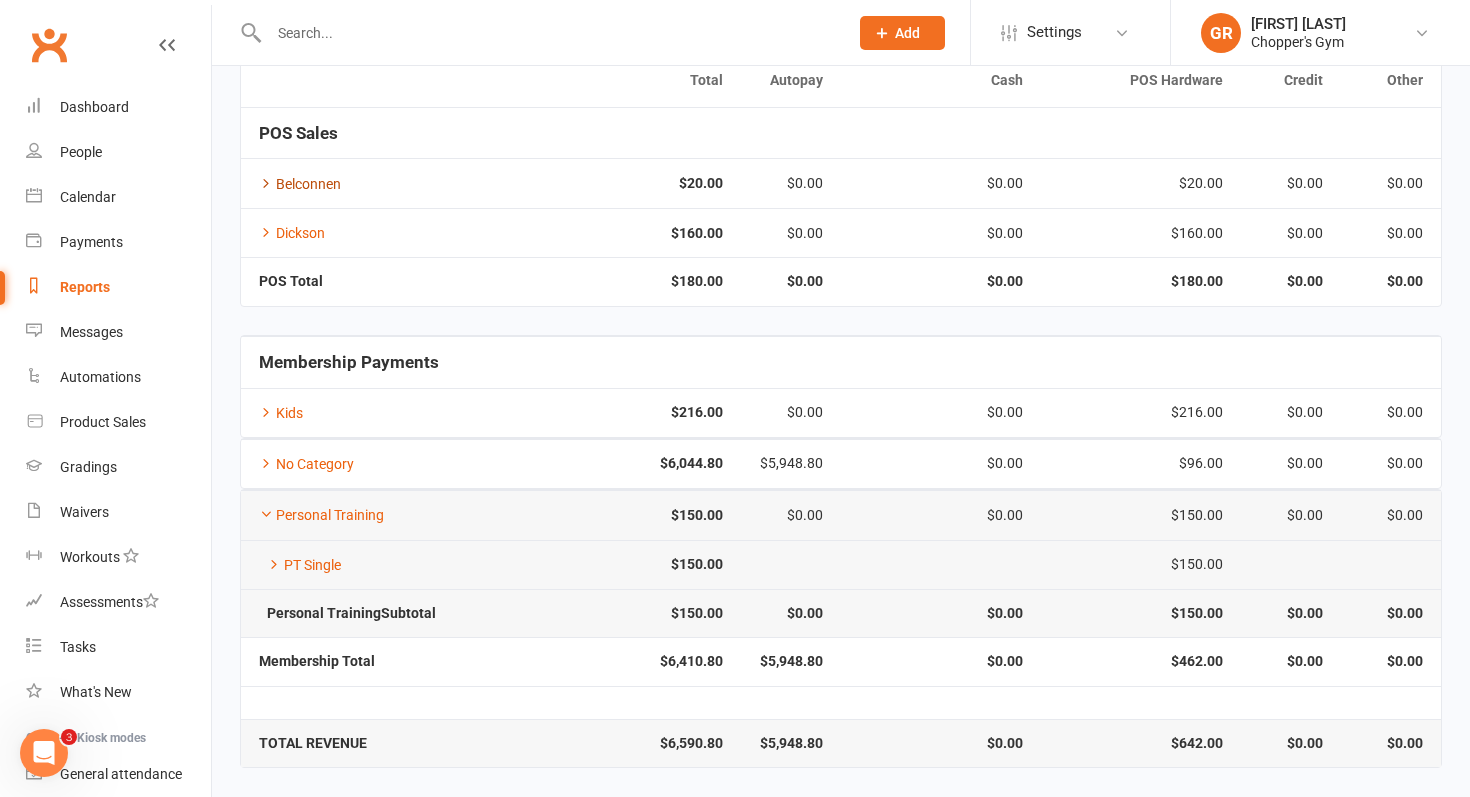 click on "Belconnen" at bounding box center [300, 184] 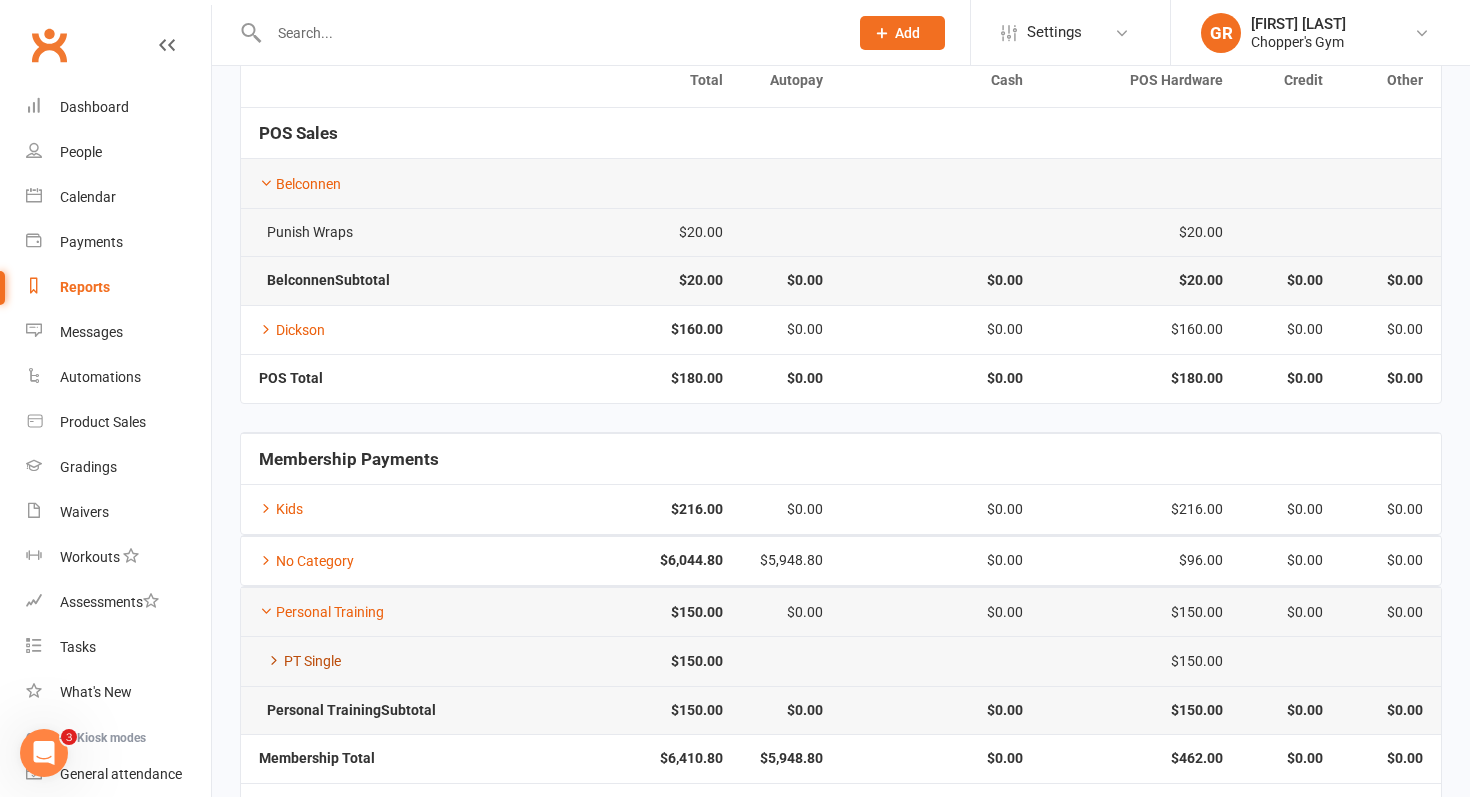 click on "PT Single" at bounding box center (300, 661) 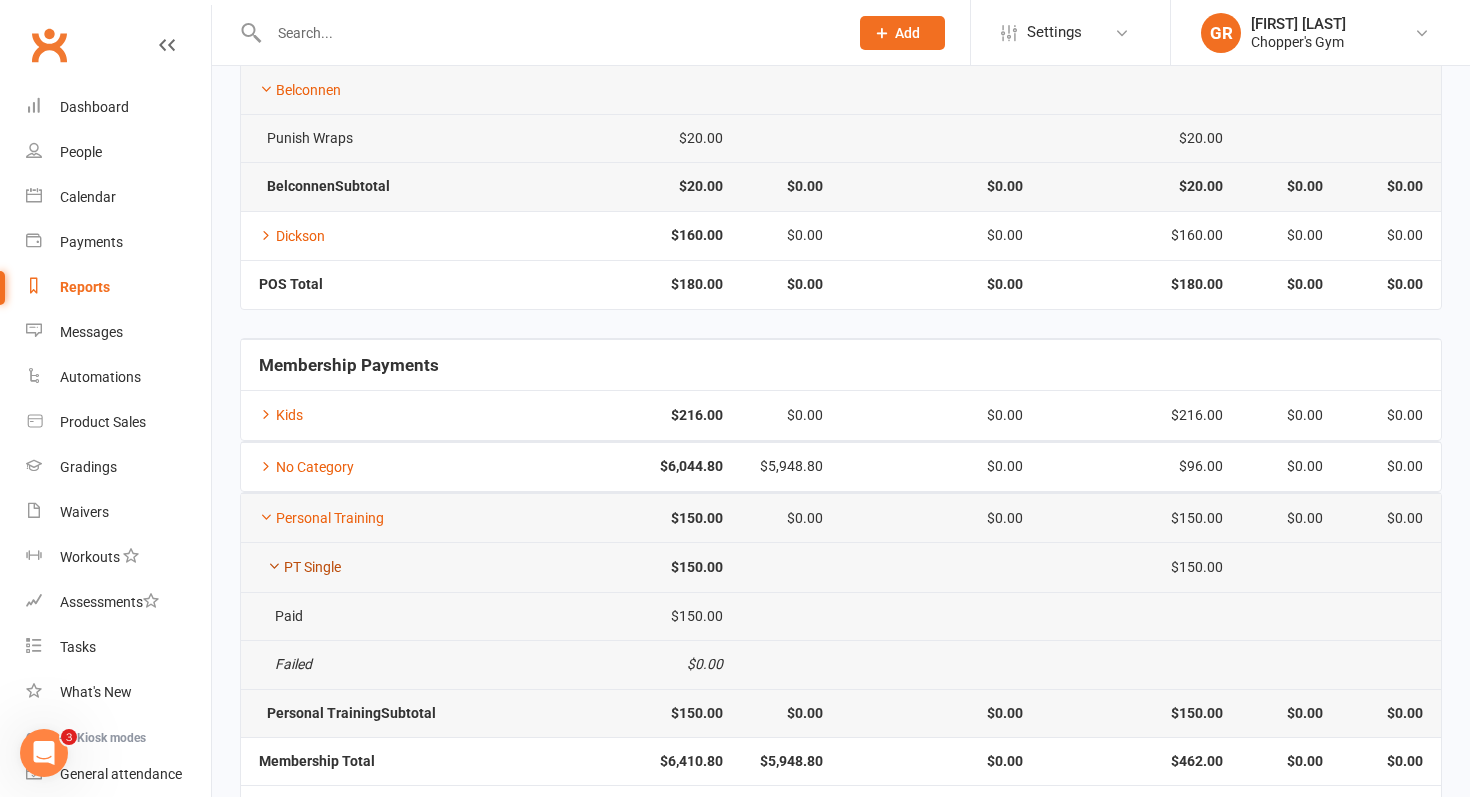 scroll, scrollTop: 313, scrollLeft: 0, axis: vertical 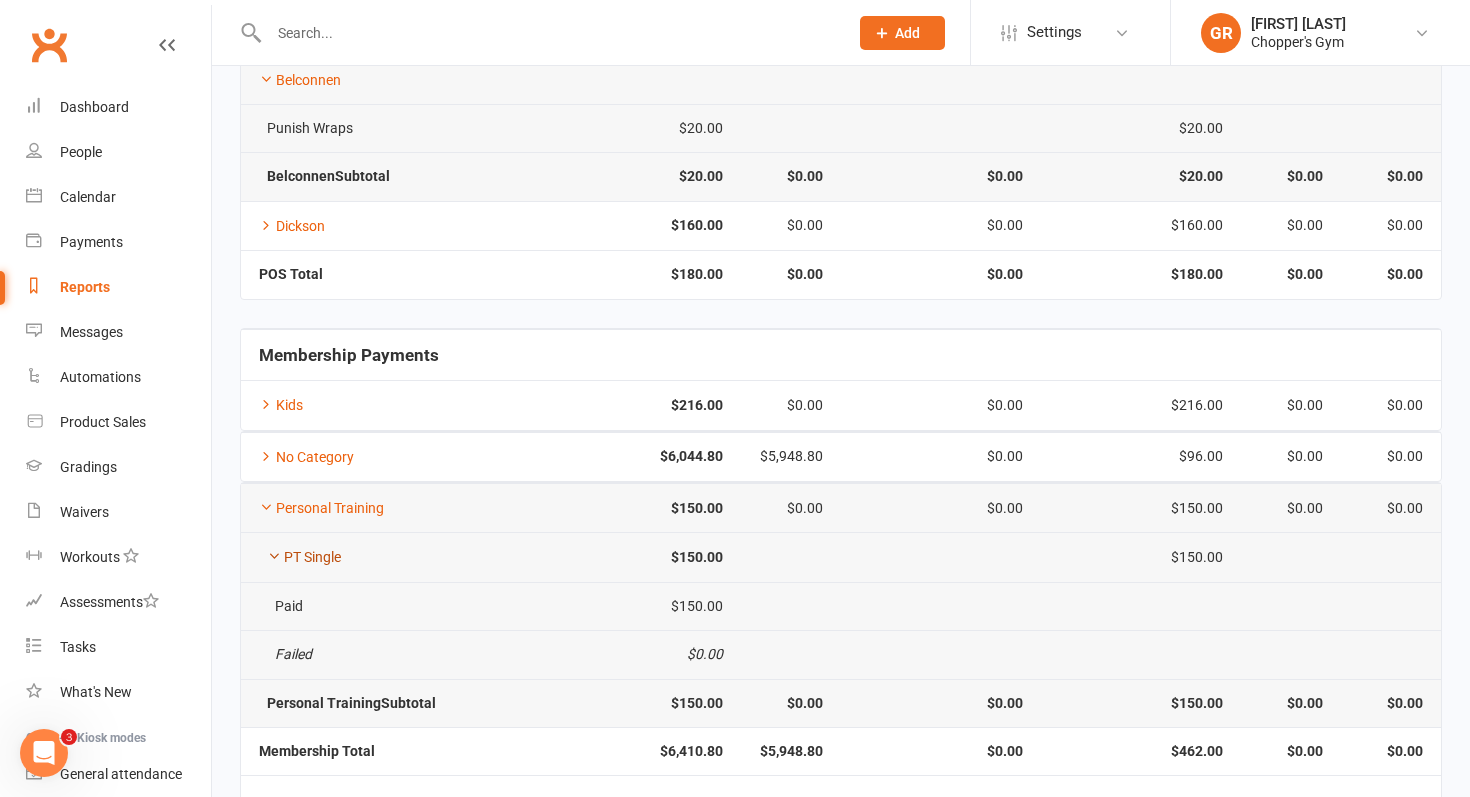 click on "PT Single" at bounding box center [300, 557] 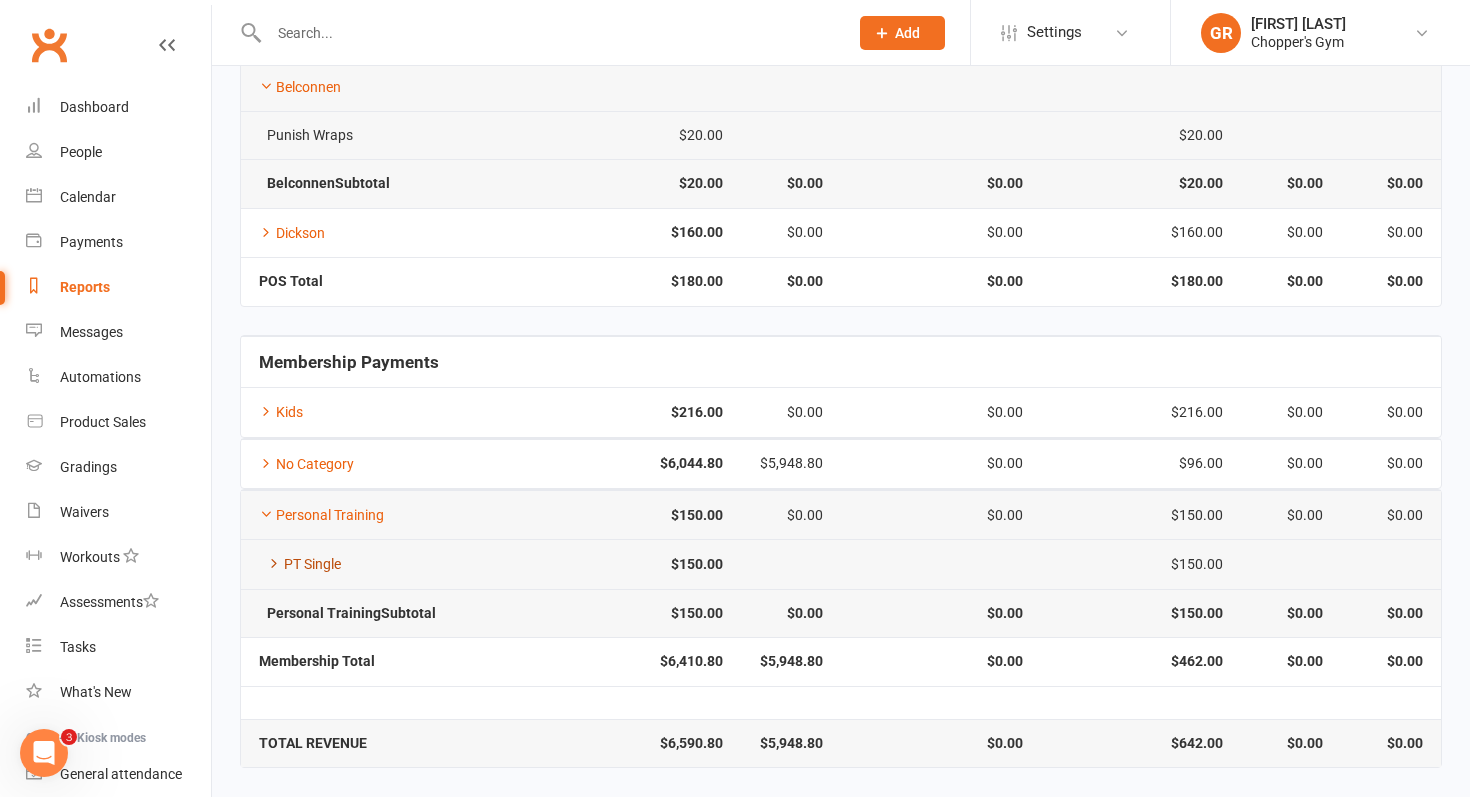 scroll, scrollTop: 306, scrollLeft: 0, axis: vertical 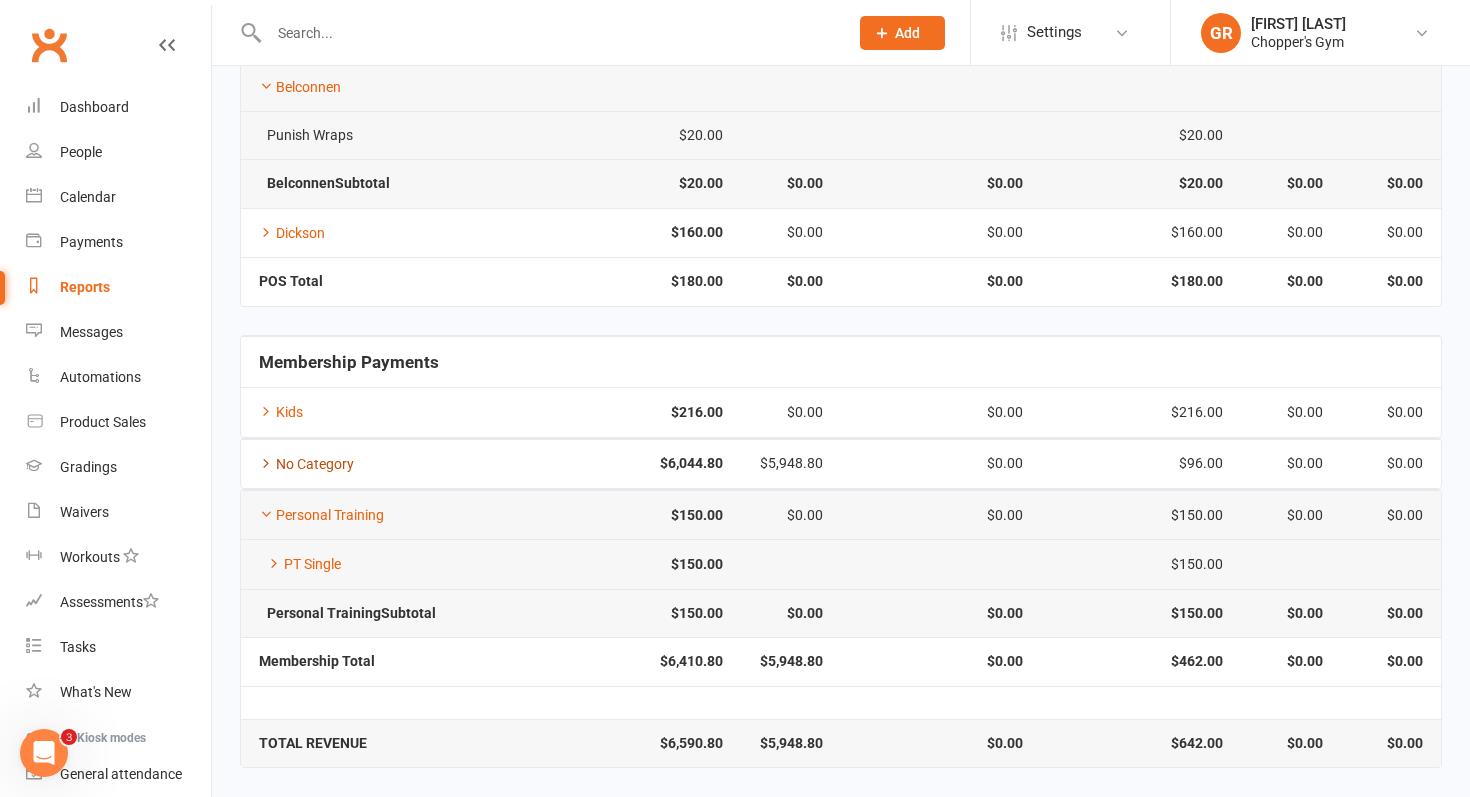 click on "No Category" at bounding box center (306, 464) 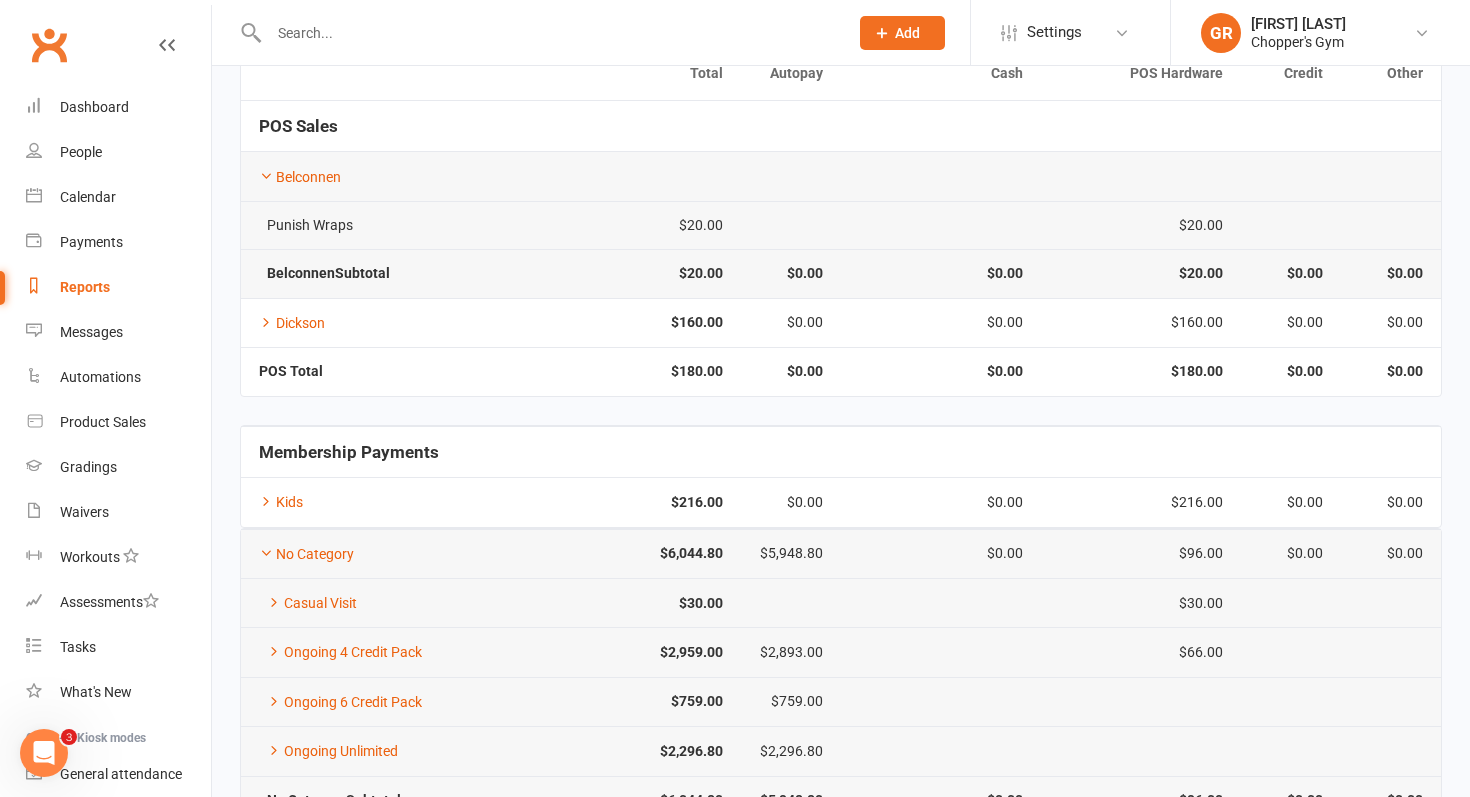 scroll, scrollTop: 323, scrollLeft: 0, axis: vertical 